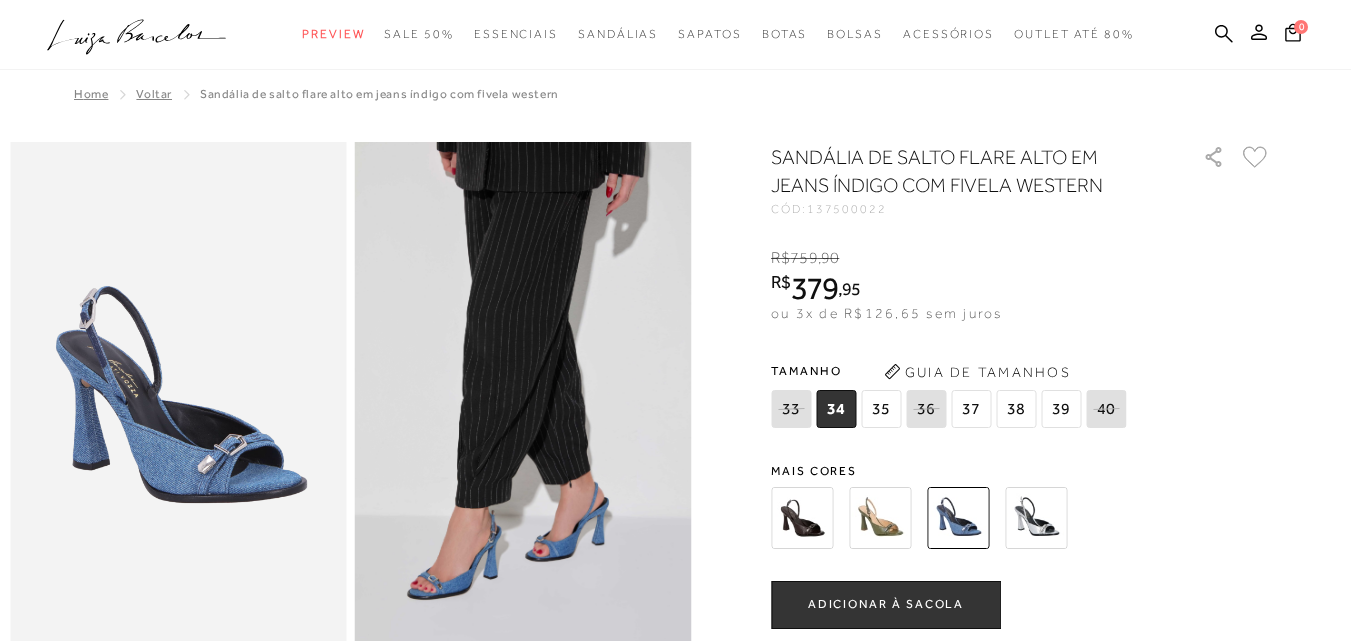 scroll, scrollTop: 1122, scrollLeft: 0, axis: vertical 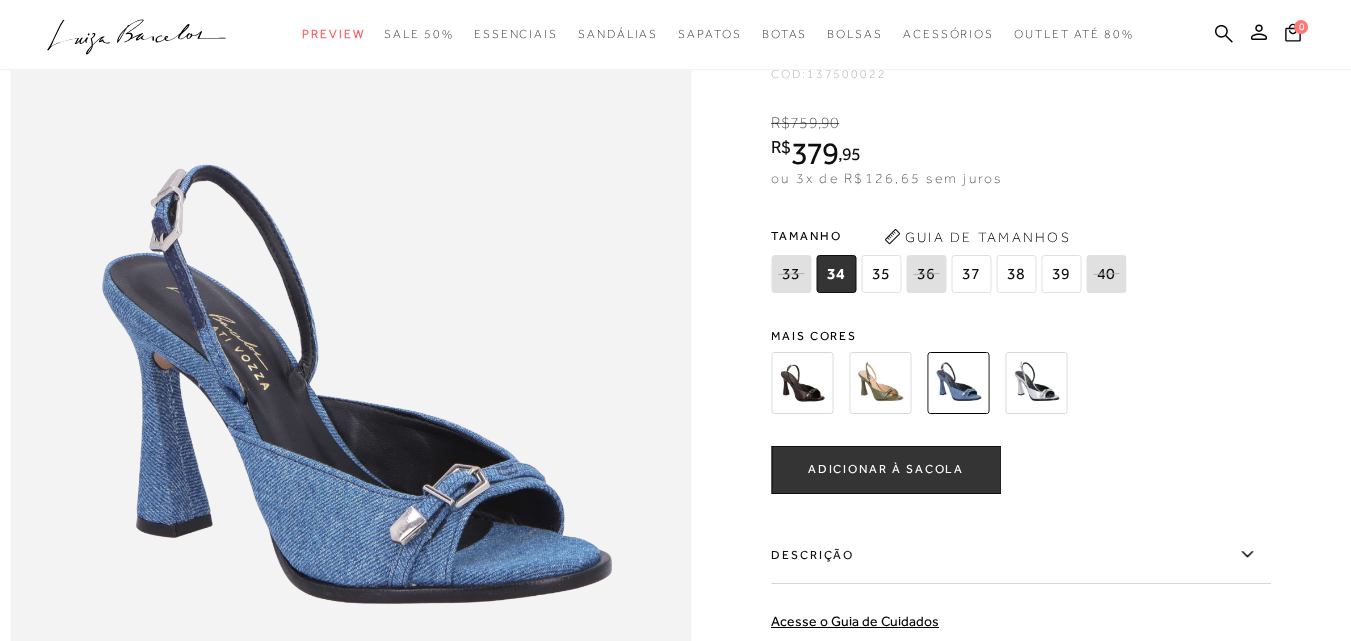 click at bounding box center [880, 383] 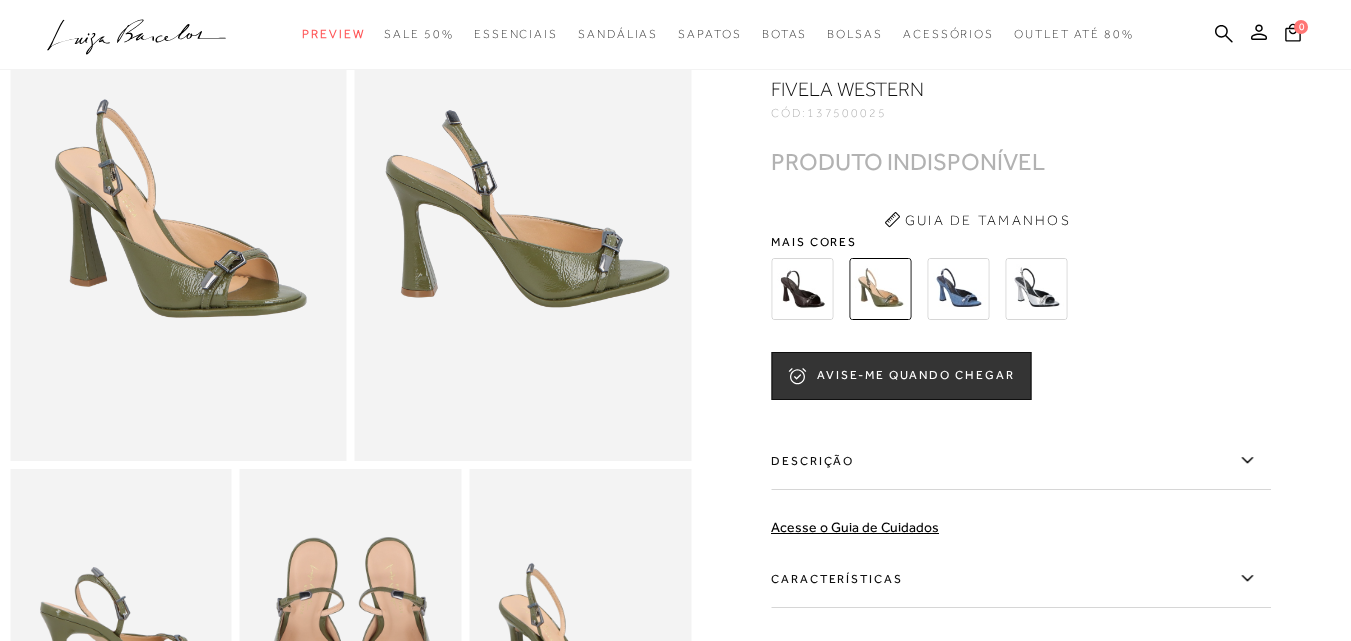 scroll, scrollTop: 0, scrollLeft: 0, axis: both 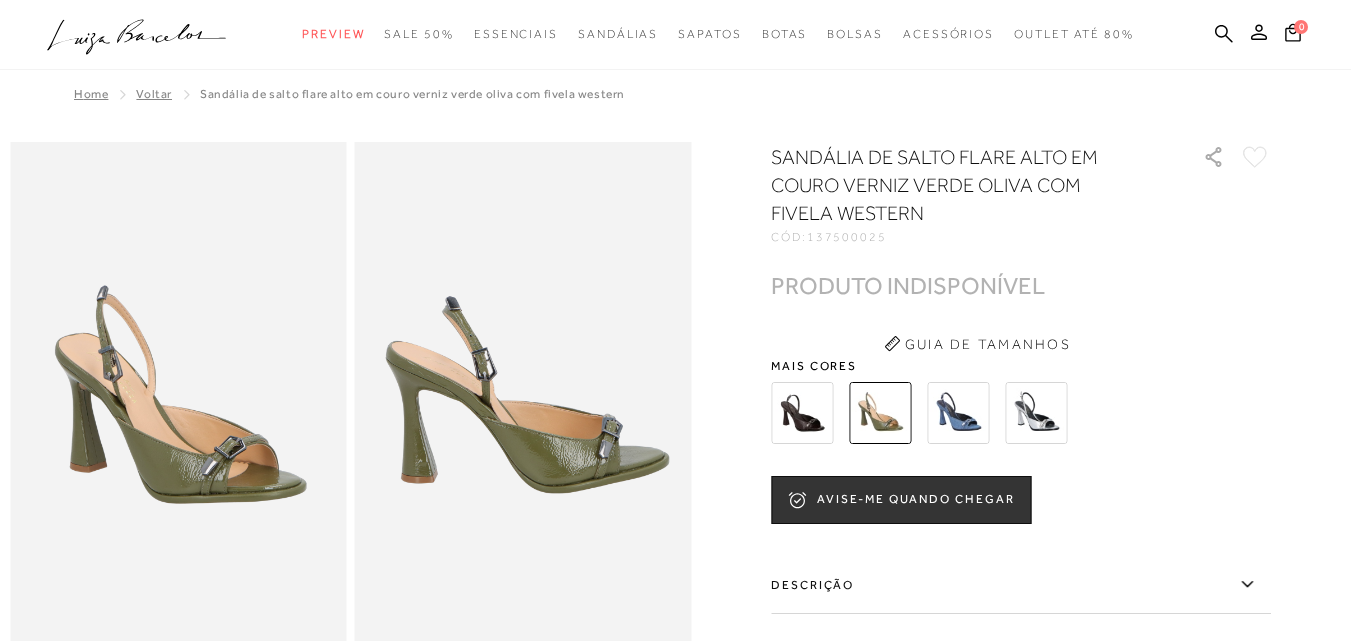 click at bounding box center [1036, 413] 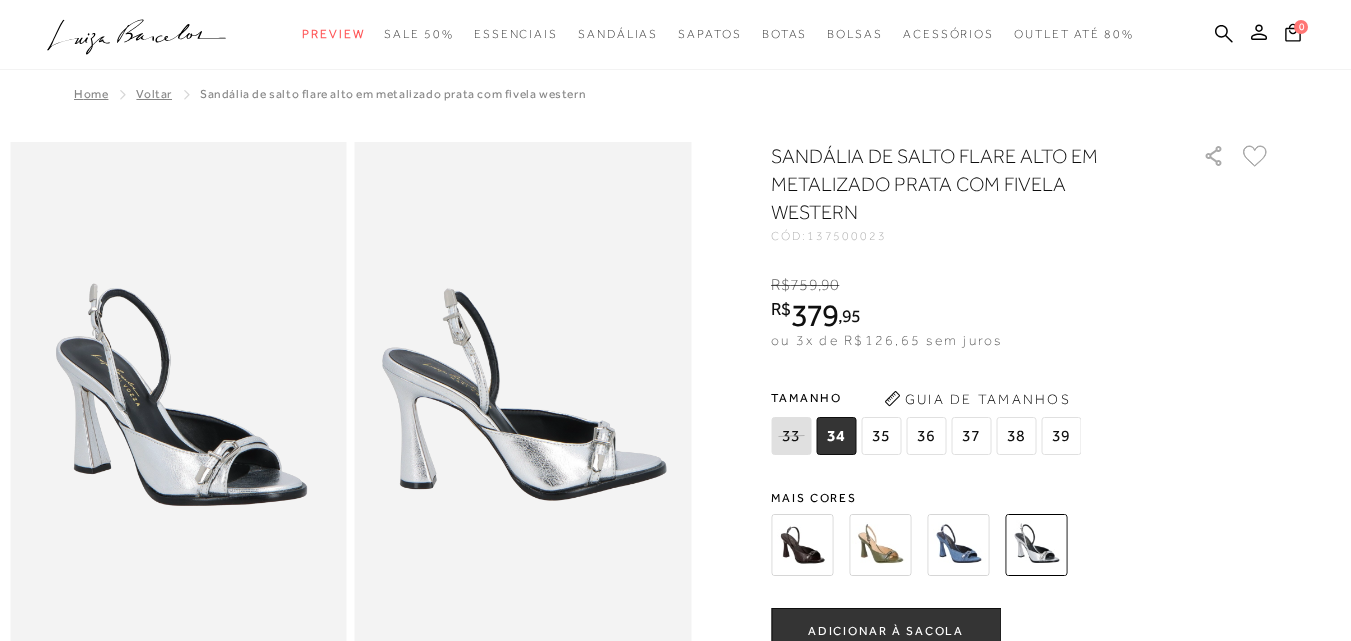 click at bounding box center (802, 545) 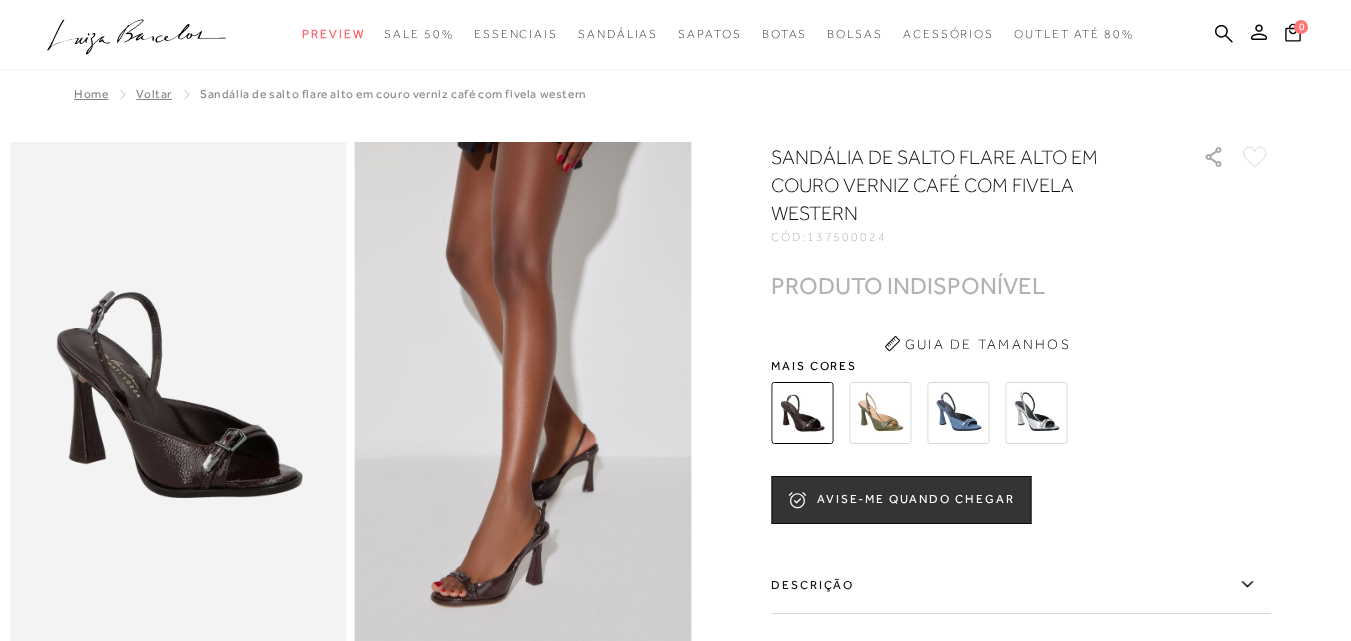 scroll, scrollTop: 0, scrollLeft: 0, axis: both 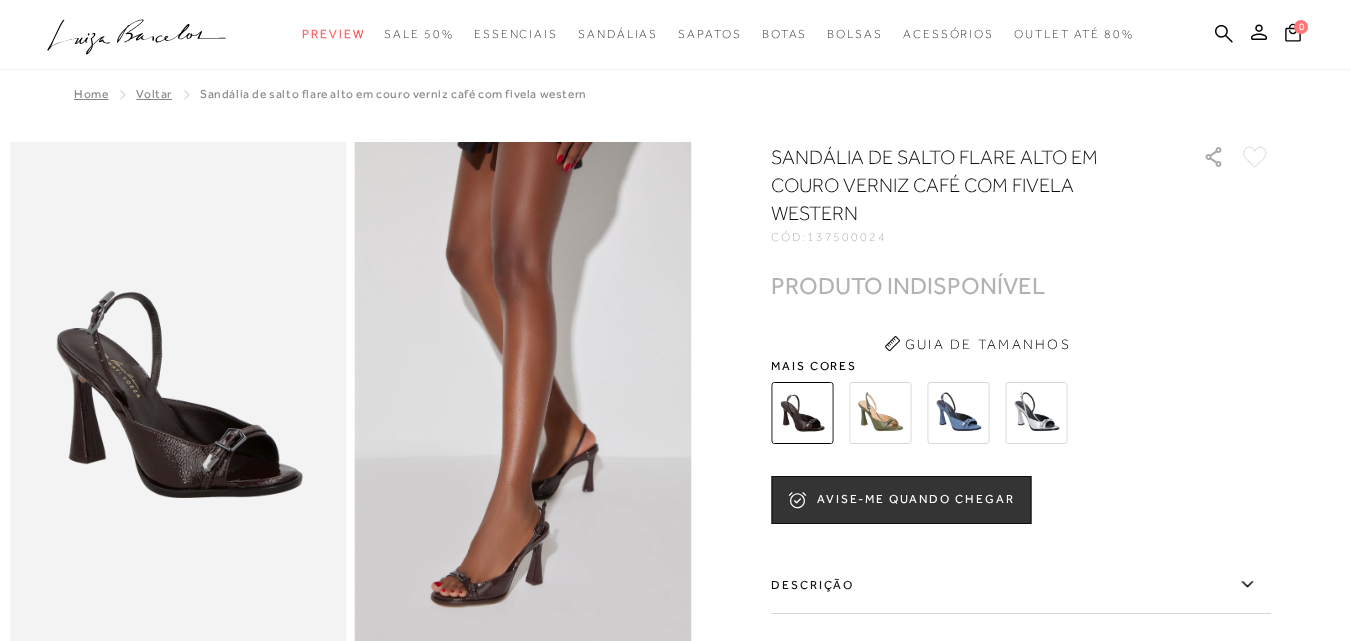 click at bounding box center [958, 413] 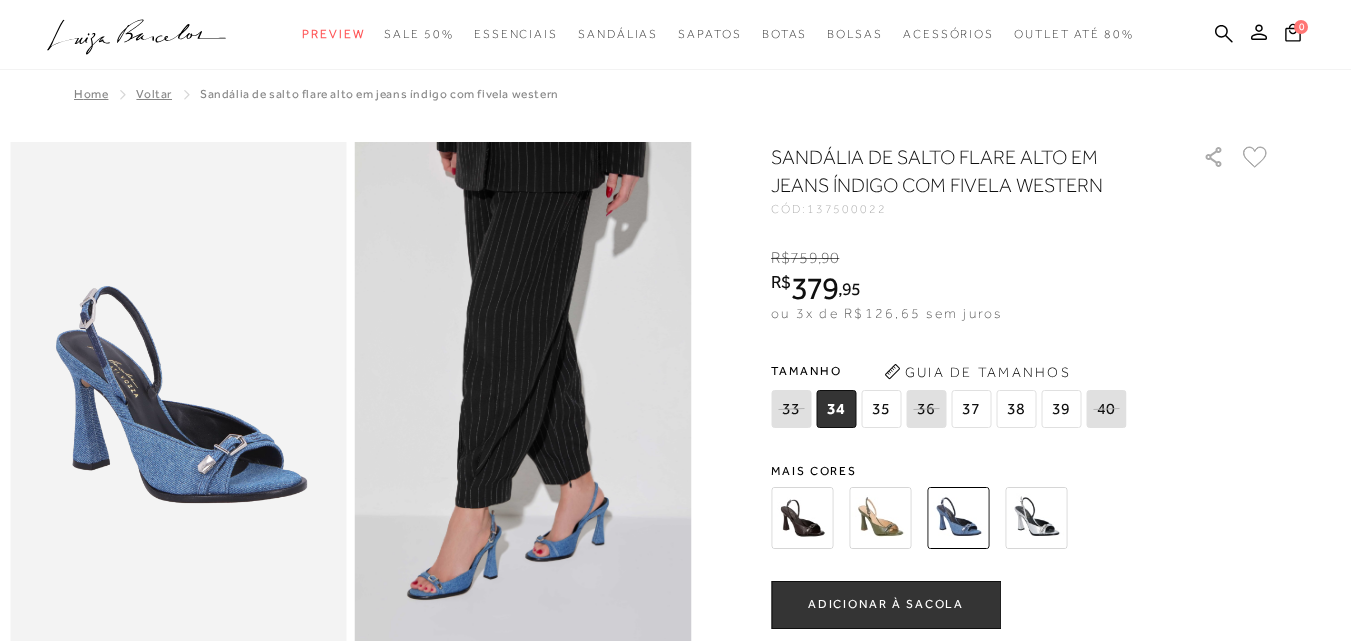 scroll, scrollTop: 0, scrollLeft: 0, axis: both 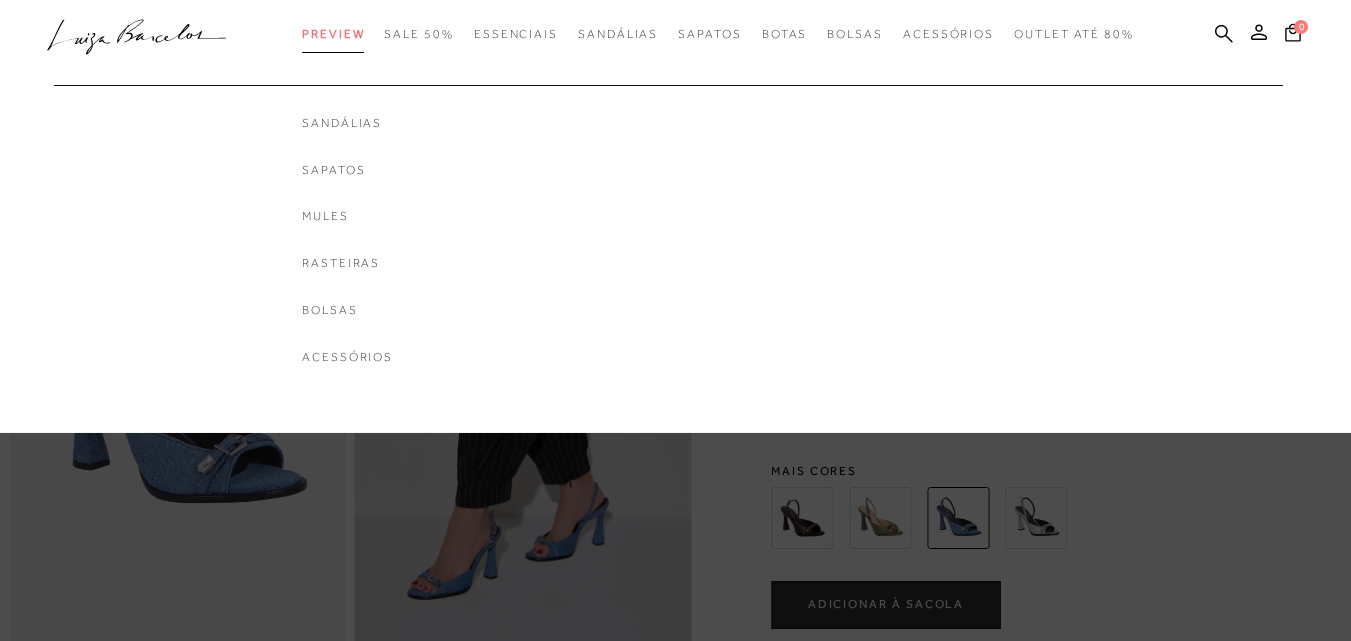 click on "Preview" at bounding box center [333, 34] 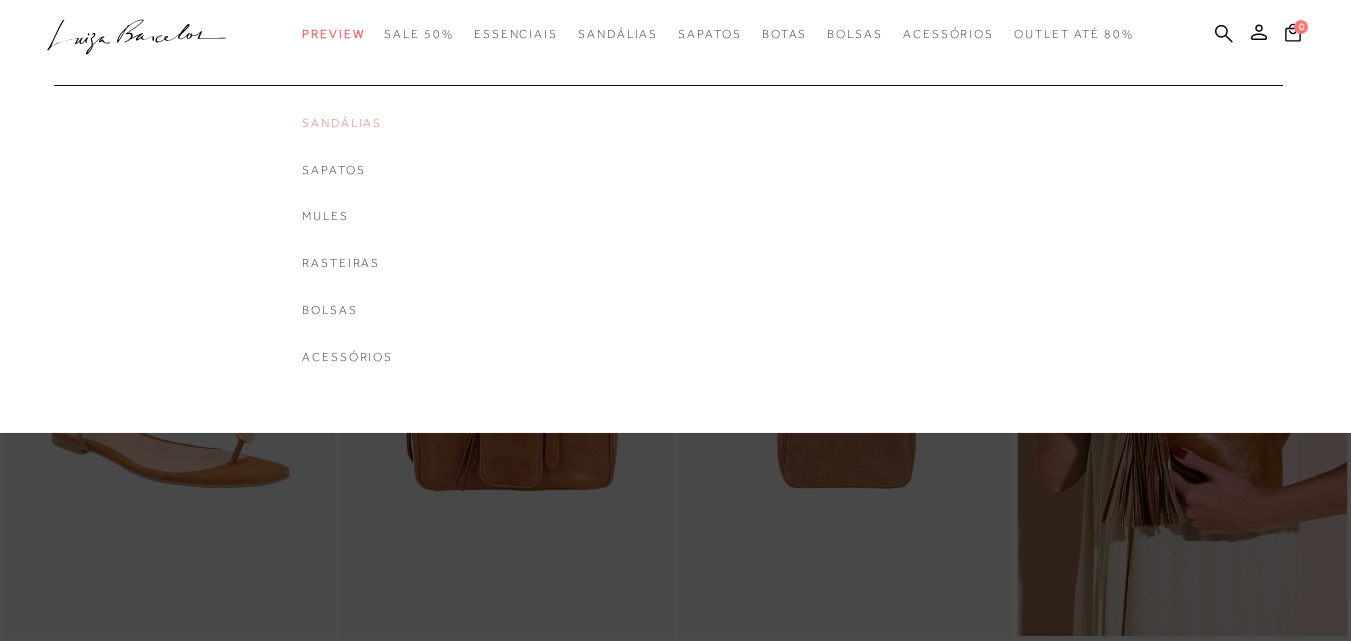 click on "Sandálias" at bounding box center (347, 123) 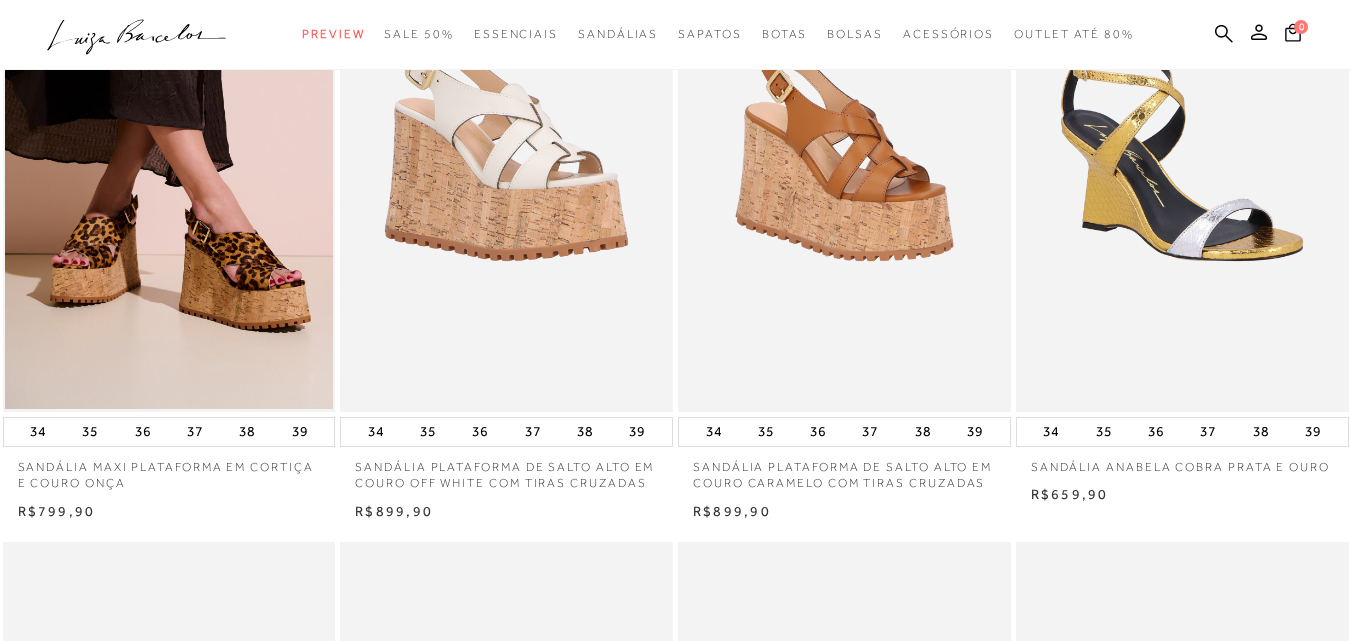 scroll, scrollTop: 241, scrollLeft: 0, axis: vertical 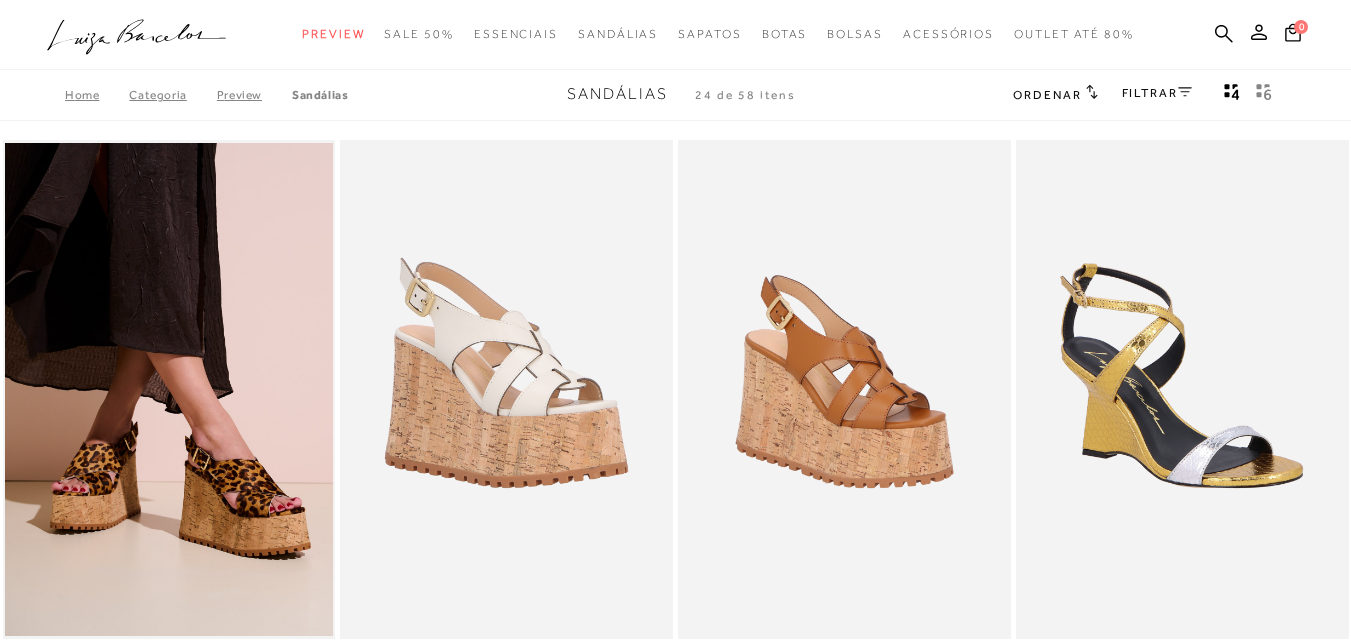 click on "SANDÁLIA ANABELA COBRA PRATA E OURO" at bounding box center [1182, 436] 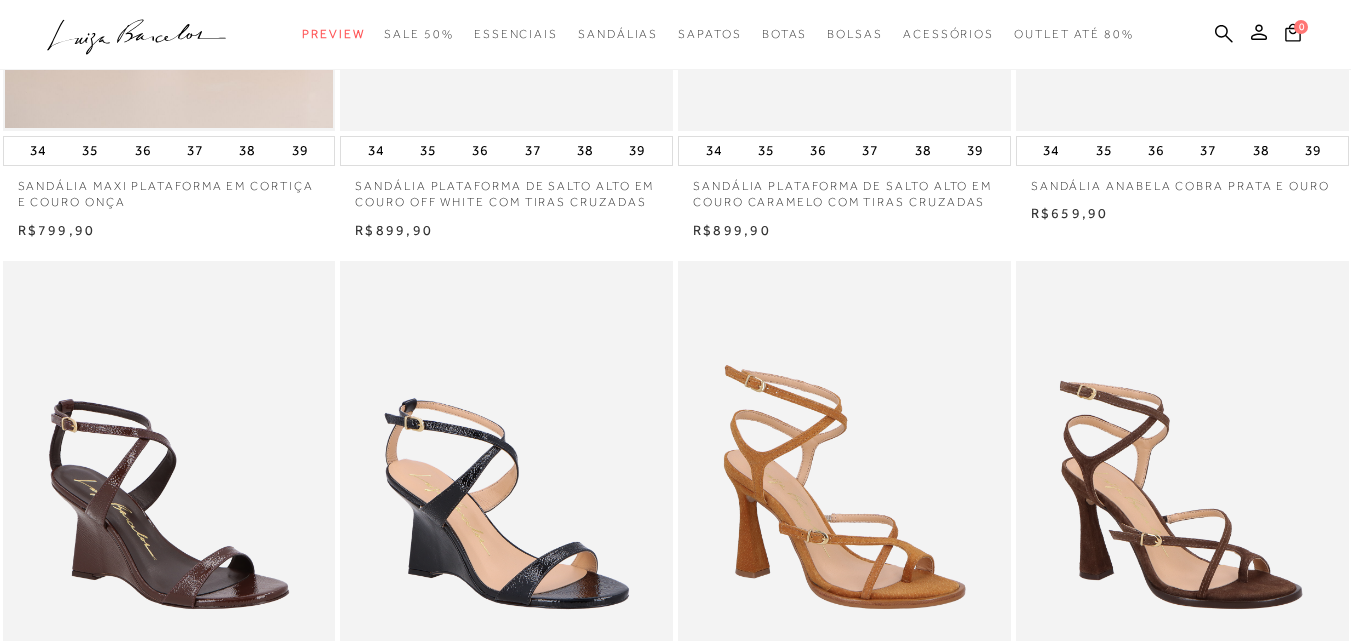 scroll, scrollTop: 656, scrollLeft: 0, axis: vertical 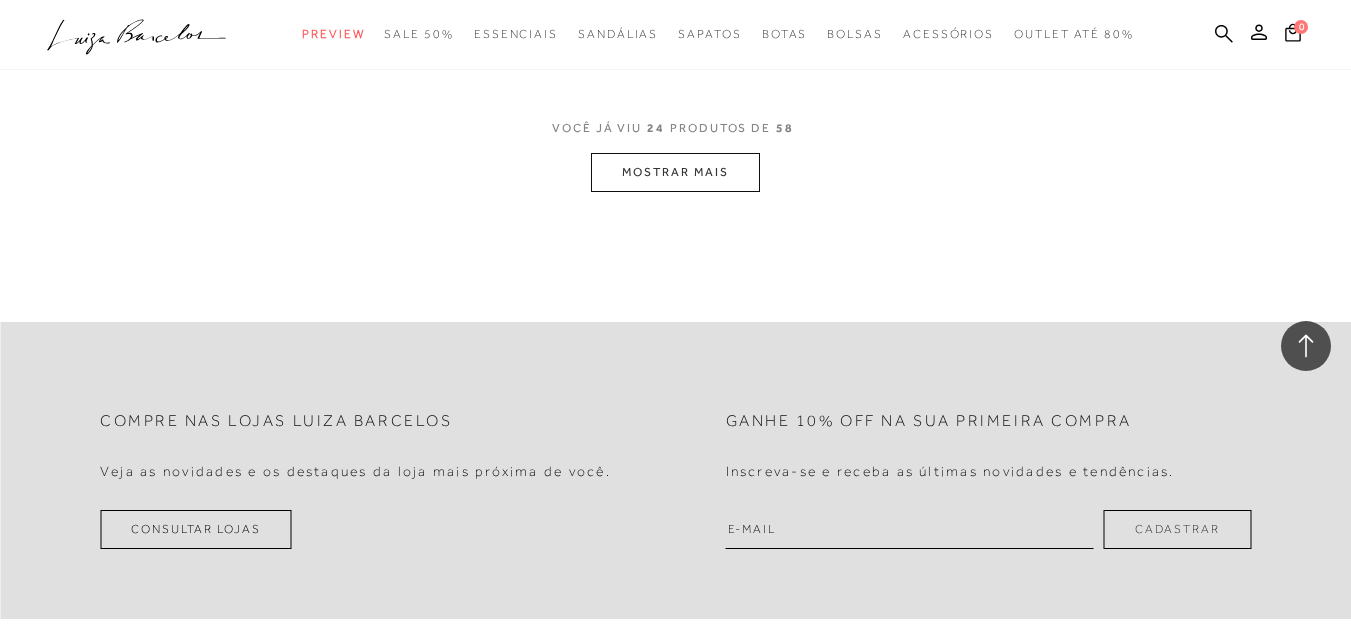 click on "MOSTRAR MAIS" at bounding box center [675, 172] 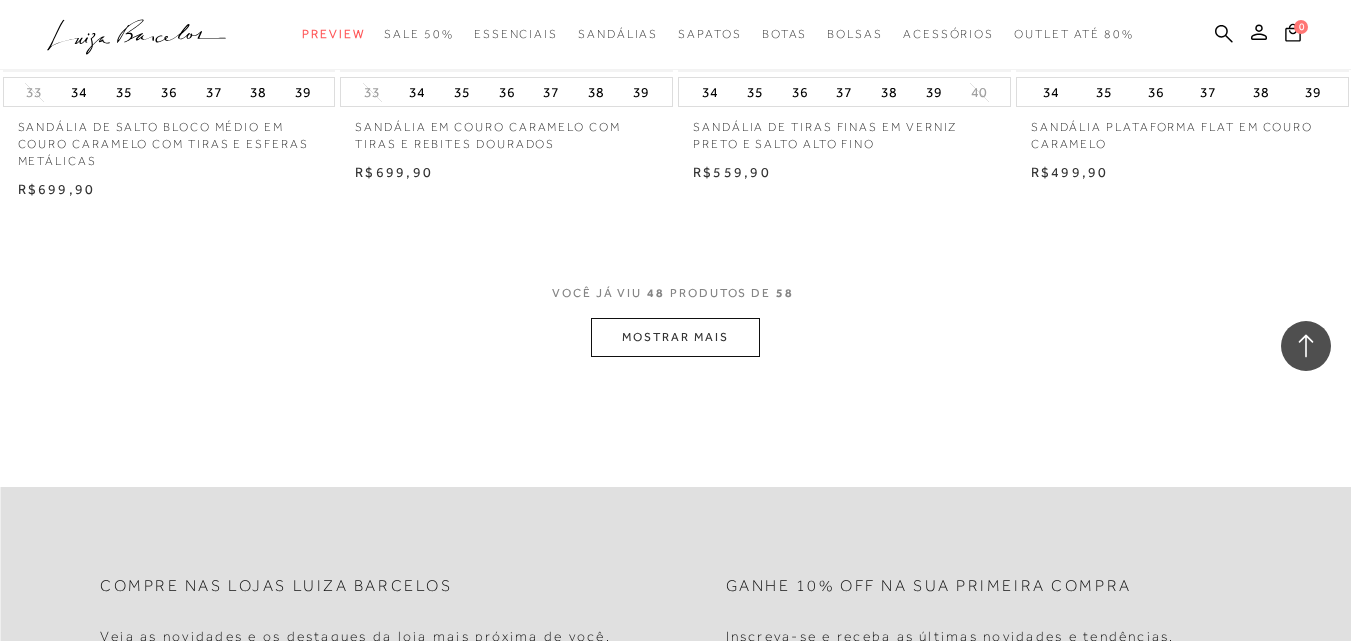 scroll, scrollTop: 7663, scrollLeft: 0, axis: vertical 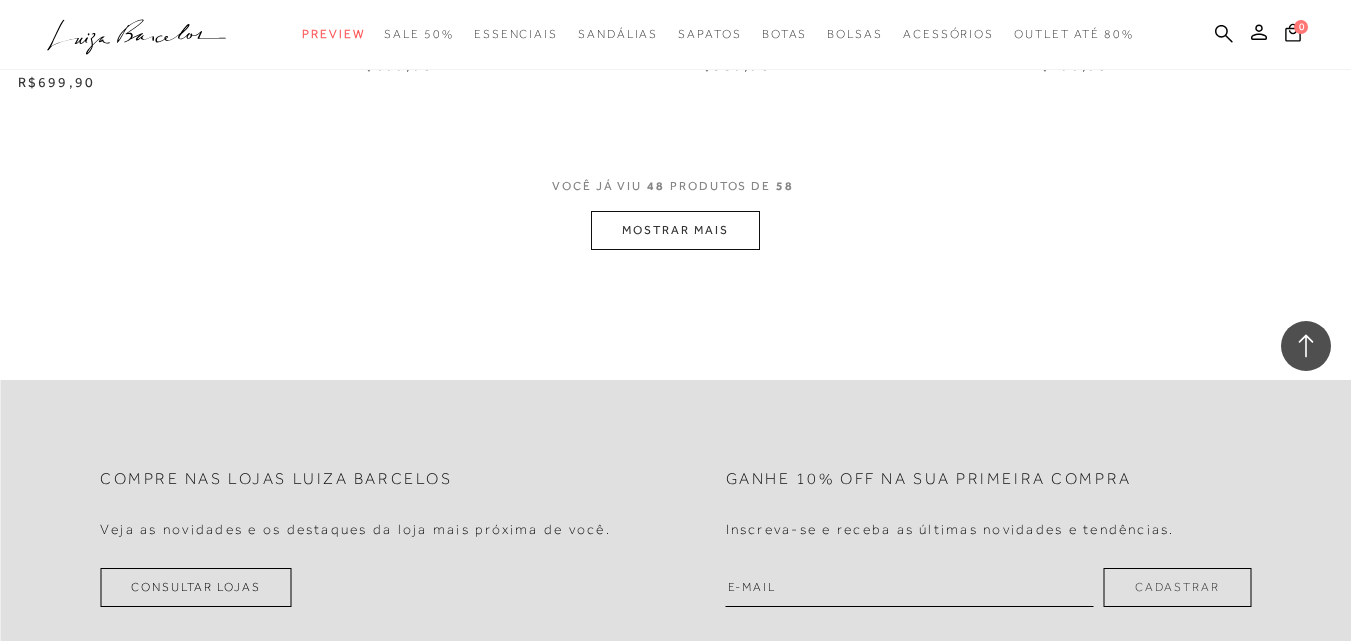 click on "MOSTRAR MAIS" at bounding box center [675, 230] 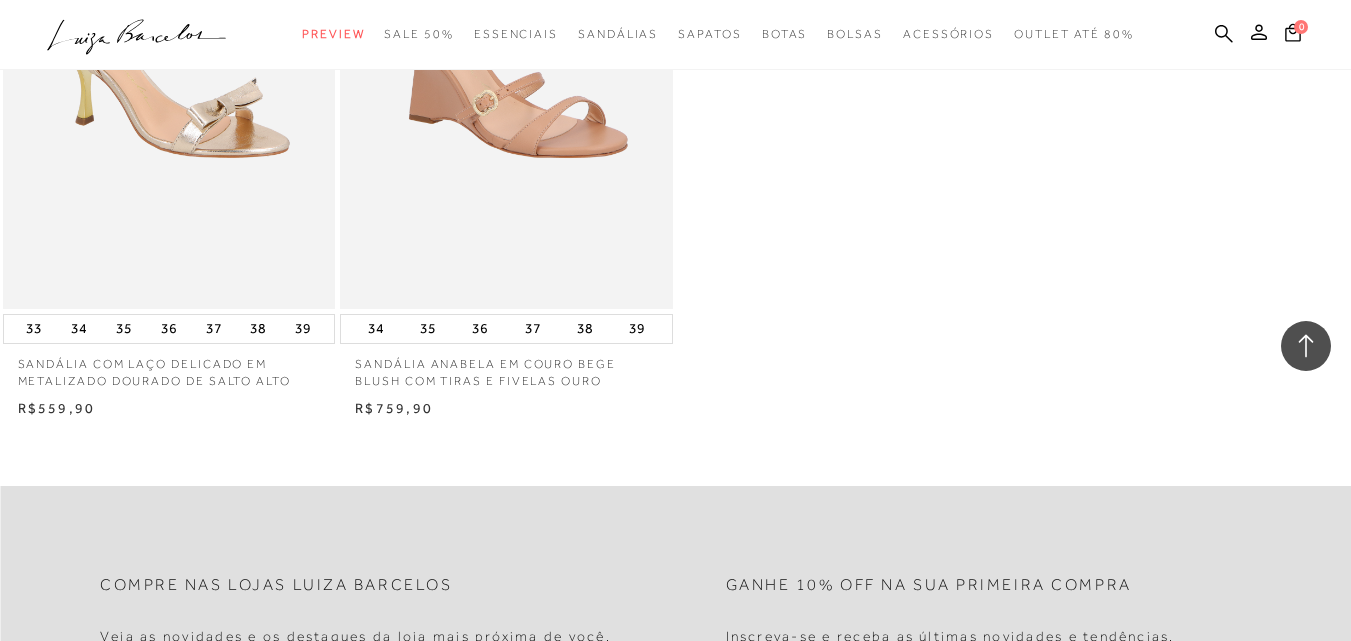 scroll, scrollTop: 9308, scrollLeft: 0, axis: vertical 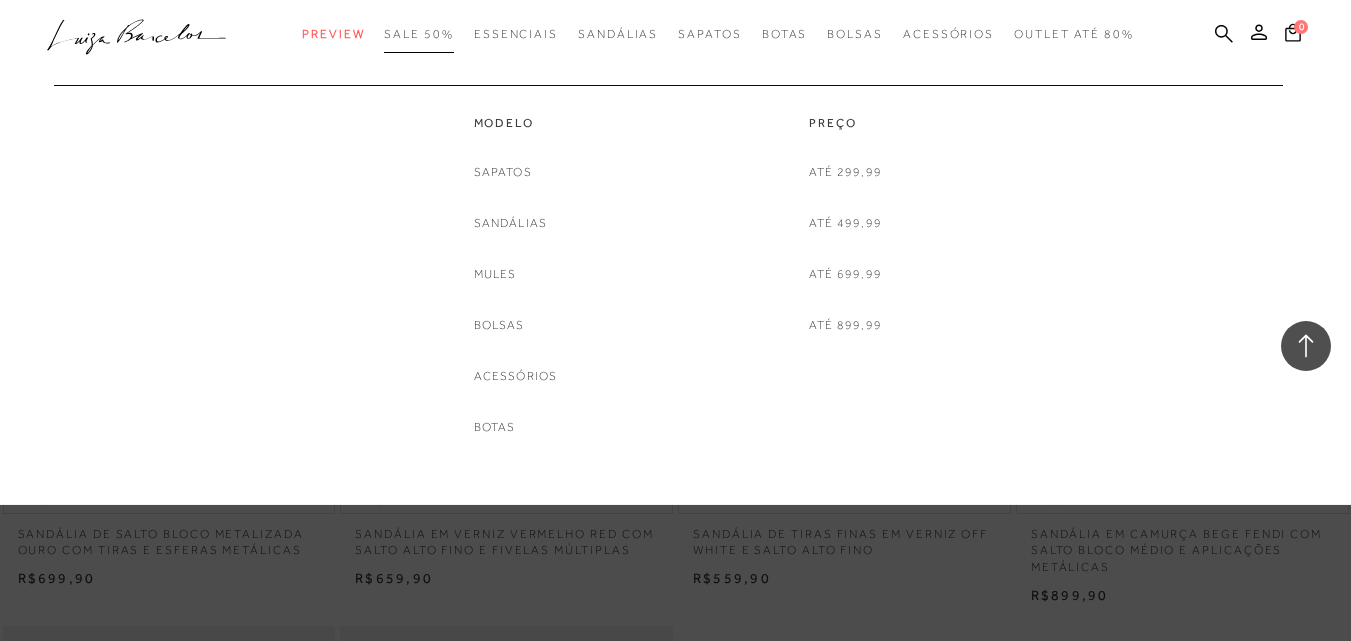 click on "SALE 50%" at bounding box center [418, 34] 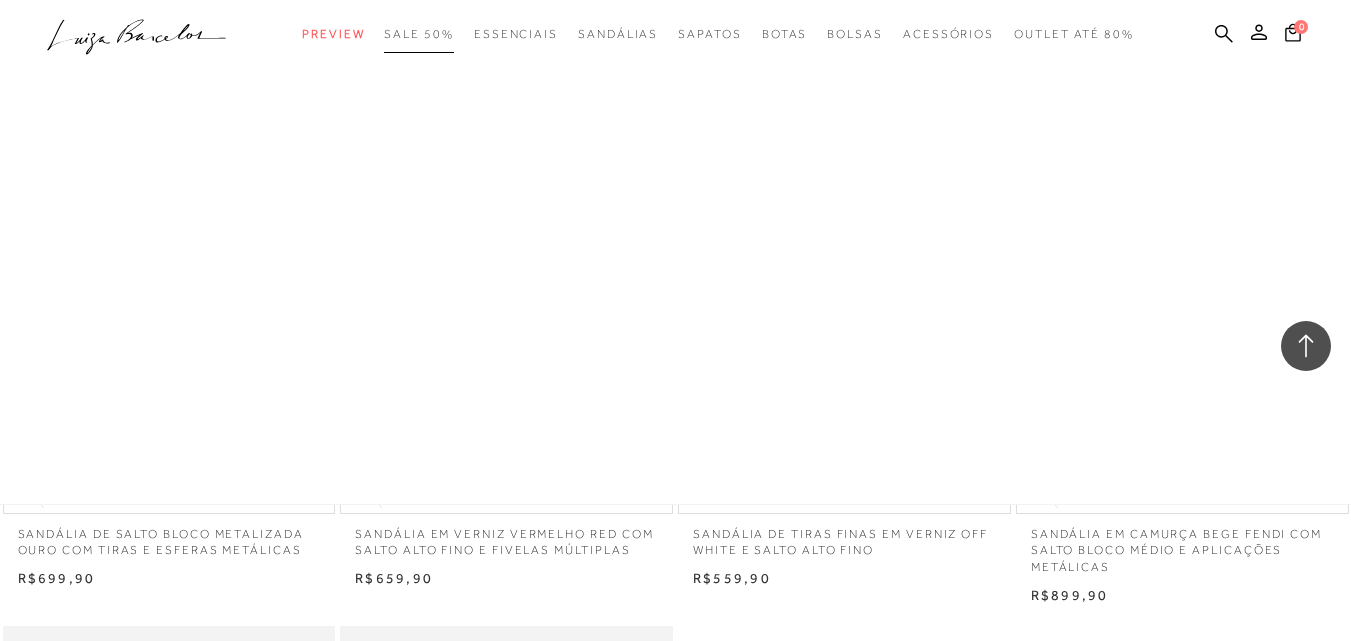 scroll, scrollTop: 0, scrollLeft: 0, axis: both 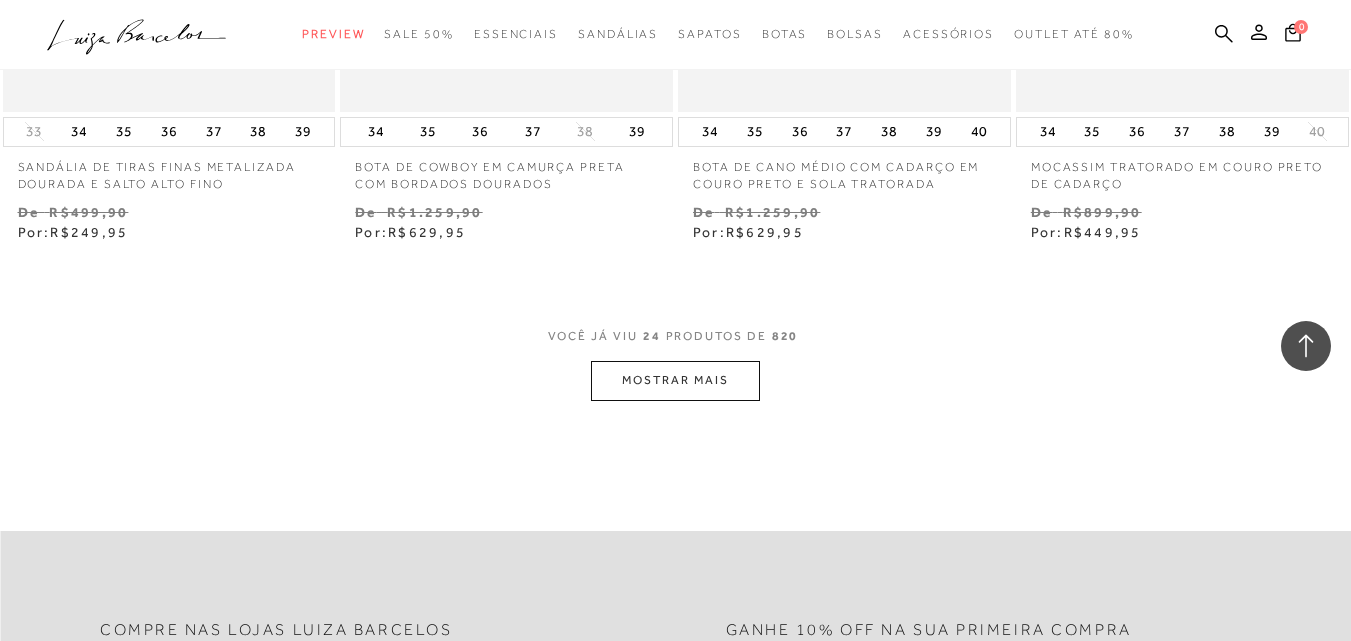click on "MOSTRAR MAIS" at bounding box center [675, 380] 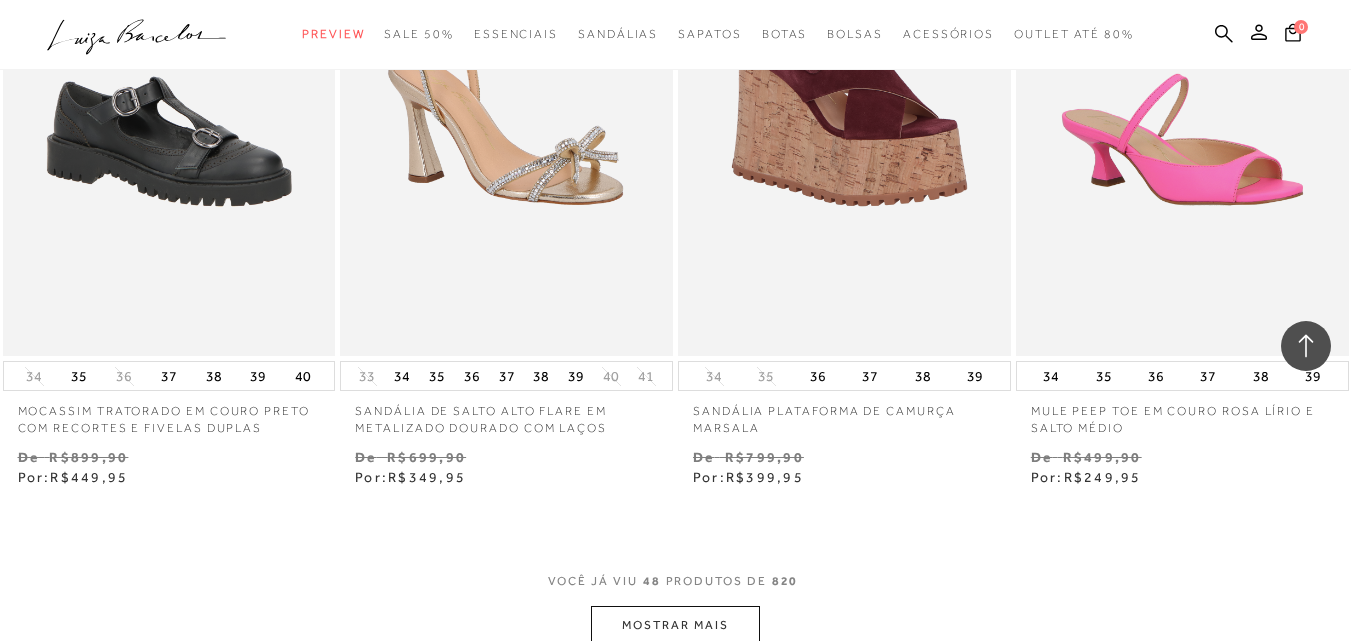 scroll, scrollTop: 7543, scrollLeft: 0, axis: vertical 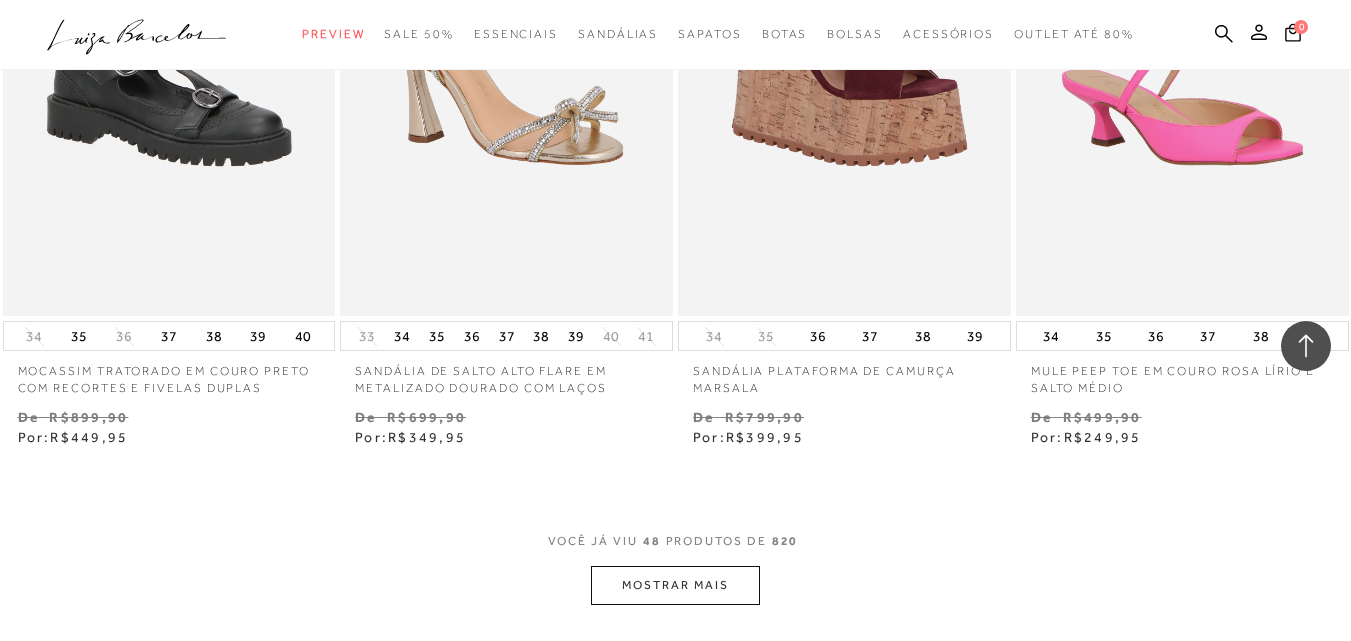 click on "MOSTRAR MAIS" at bounding box center [675, 585] 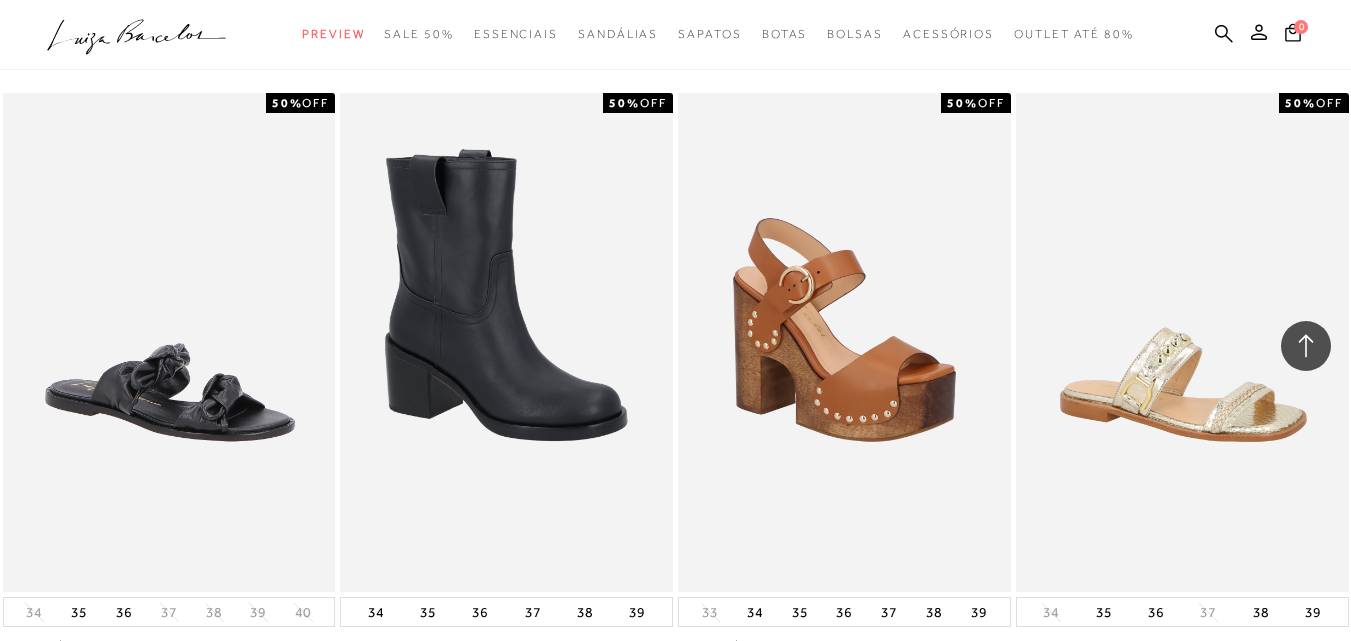 scroll, scrollTop: 10673, scrollLeft: 0, axis: vertical 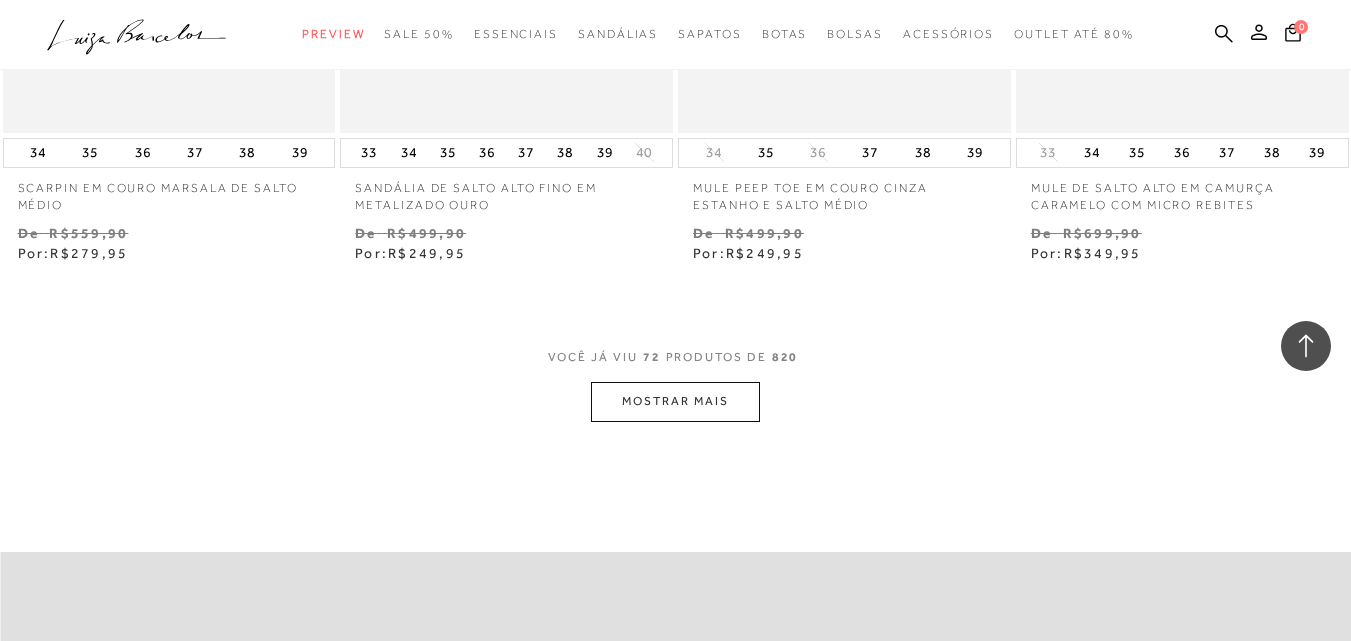 click on "MOSTRAR MAIS" at bounding box center (675, 401) 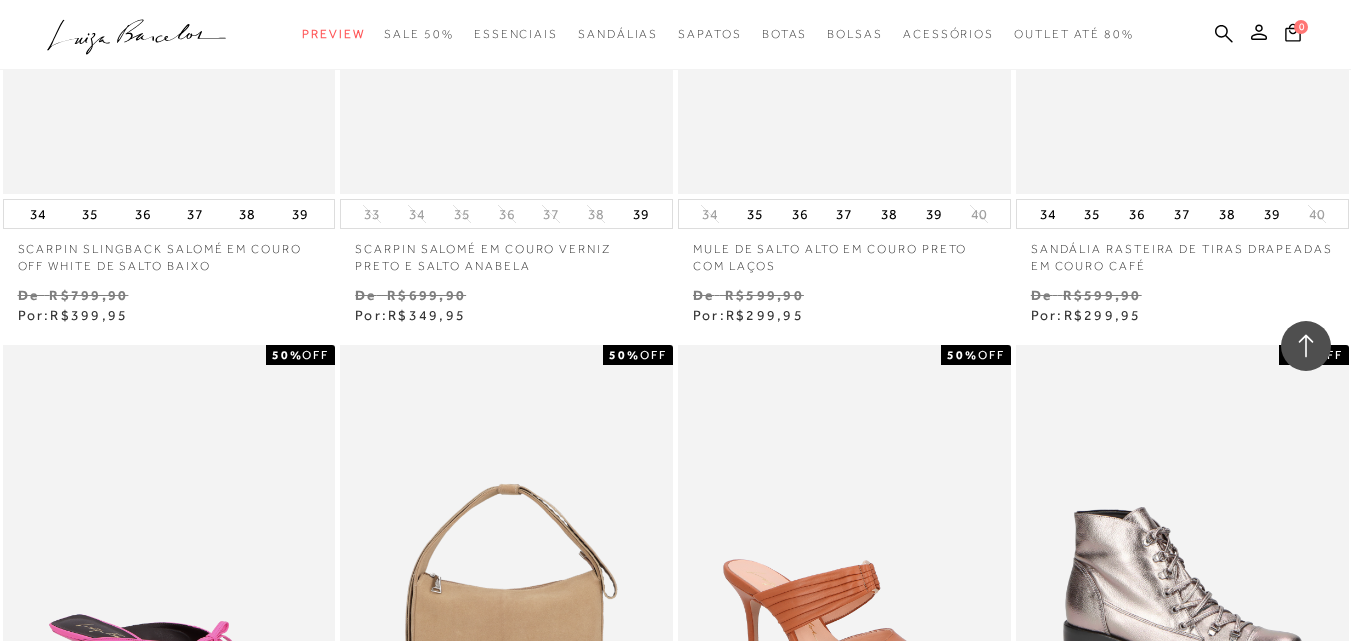 scroll, scrollTop: 12304, scrollLeft: 0, axis: vertical 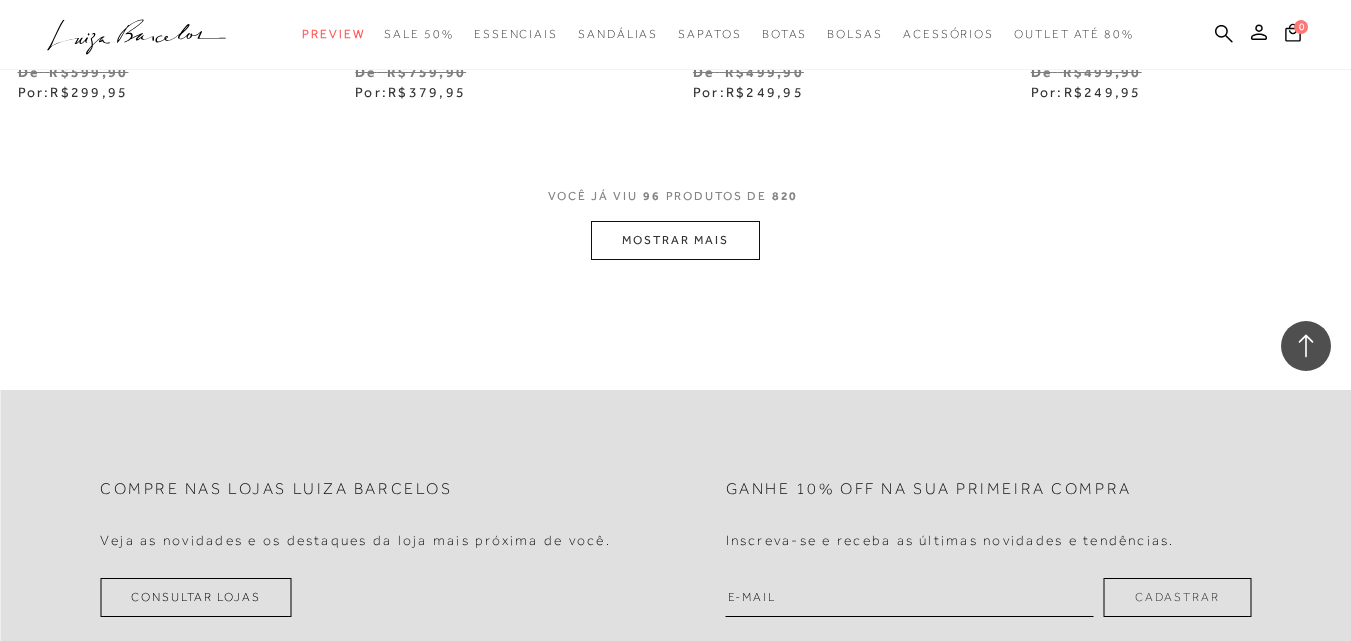 click on "MOSTRAR MAIS" at bounding box center (675, 240) 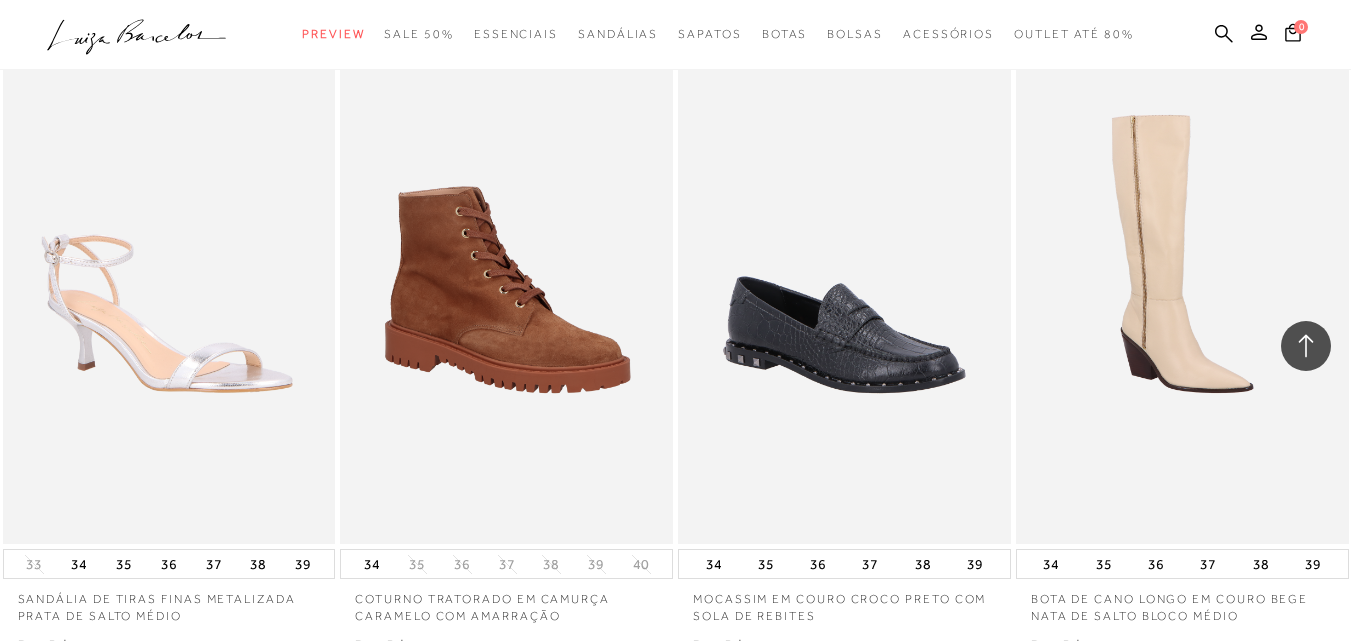 scroll, scrollTop: 17267, scrollLeft: 0, axis: vertical 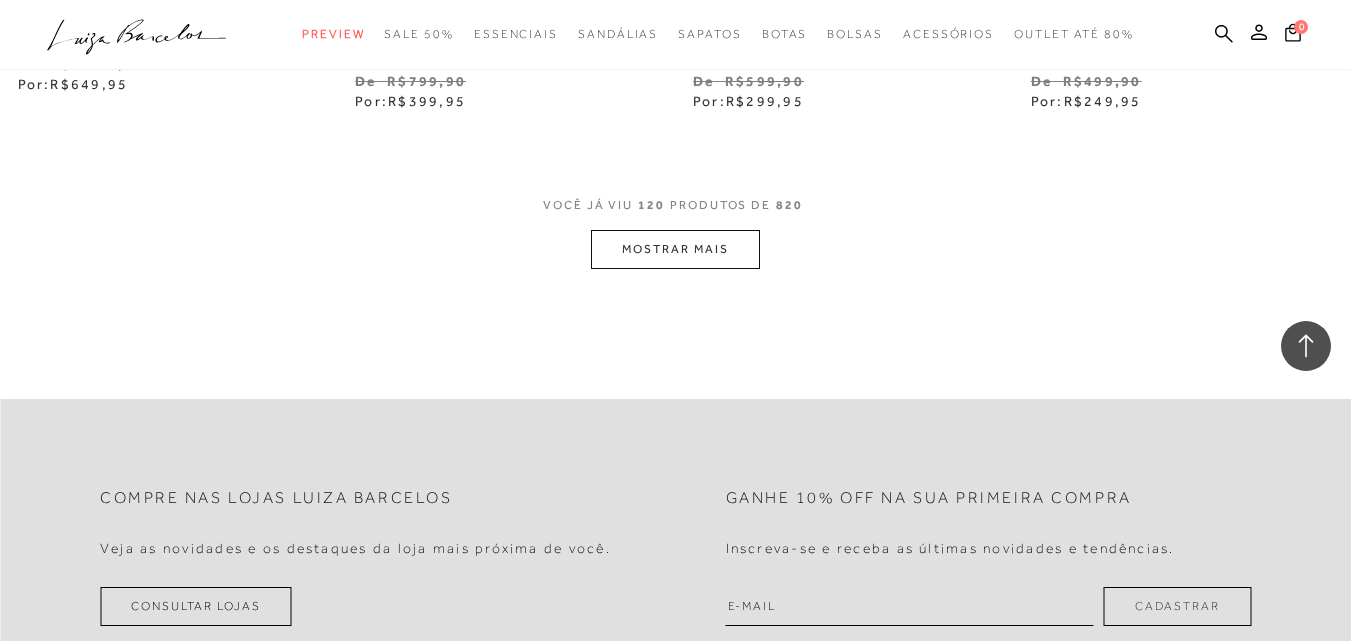 click on "MOSTRAR MAIS" at bounding box center (675, 249) 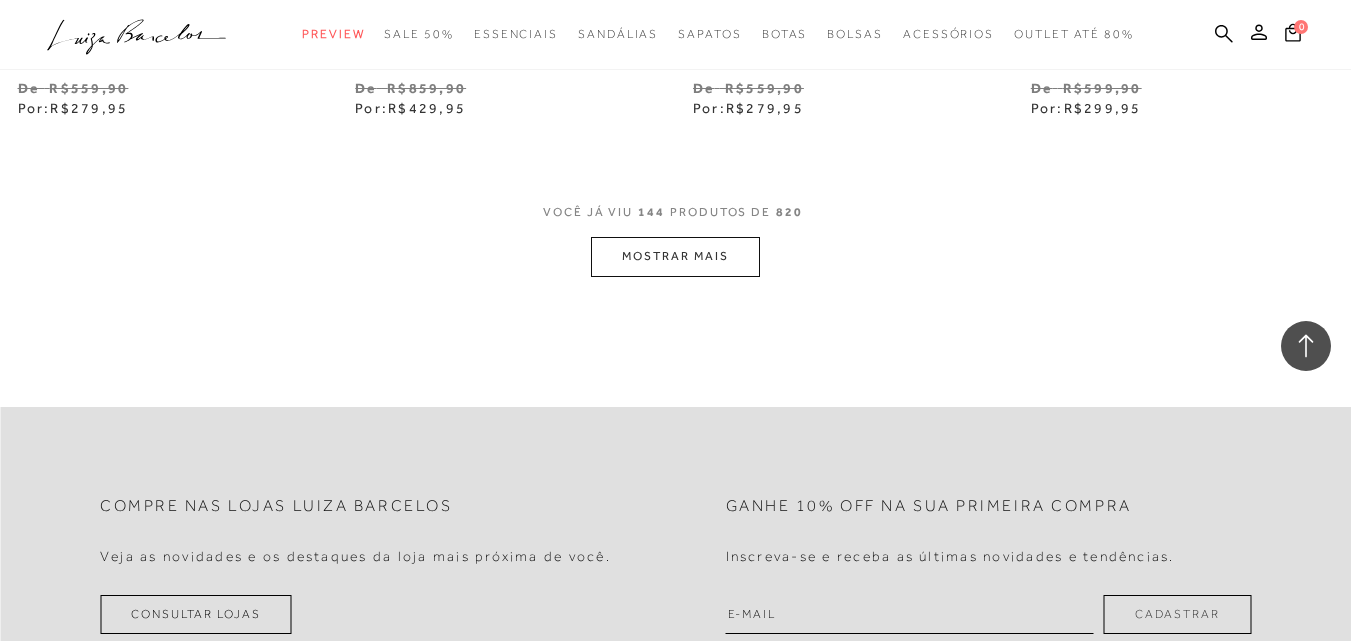 scroll, scrollTop: 23594, scrollLeft: 0, axis: vertical 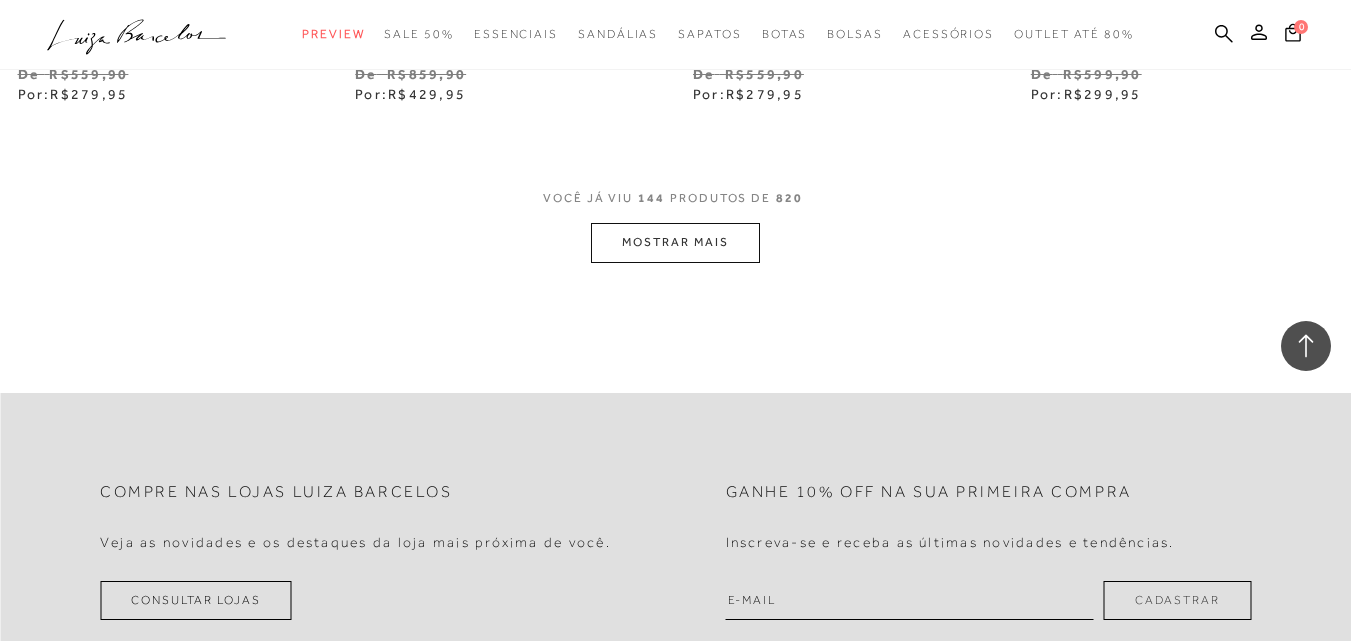 click on "MOSTRAR MAIS" at bounding box center [675, 242] 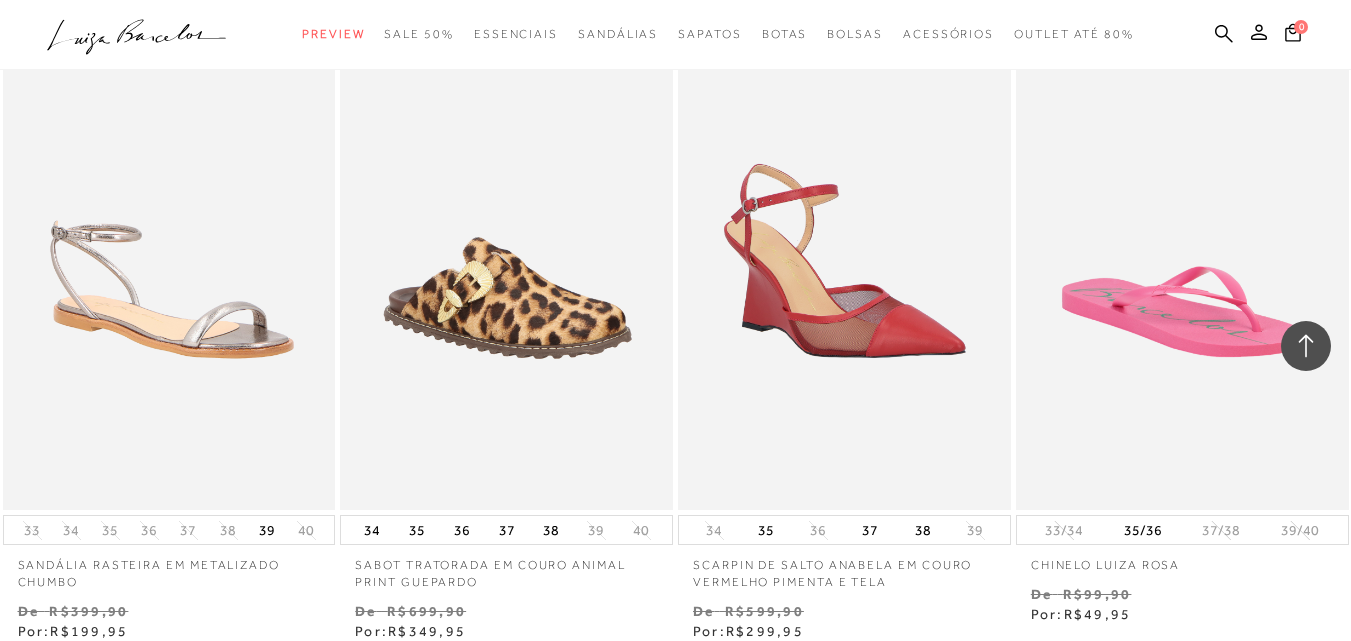 scroll, scrollTop: 25185, scrollLeft: 0, axis: vertical 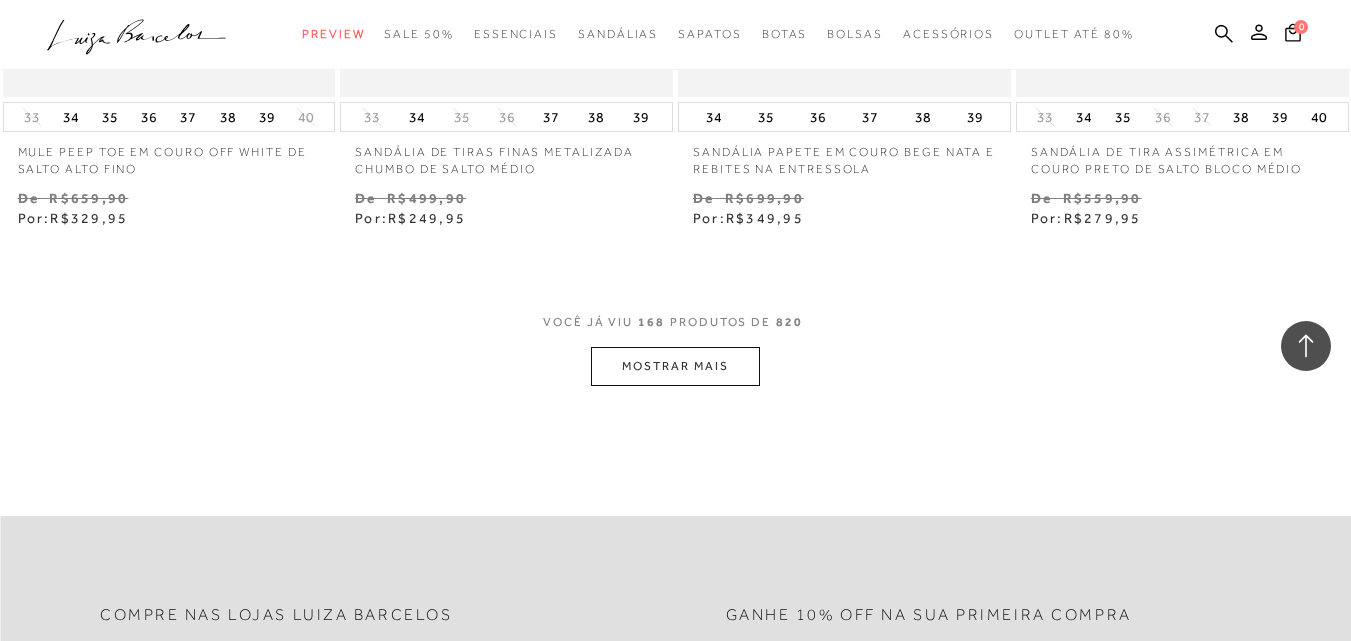 click on "MOSTRAR MAIS" at bounding box center (675, 366) 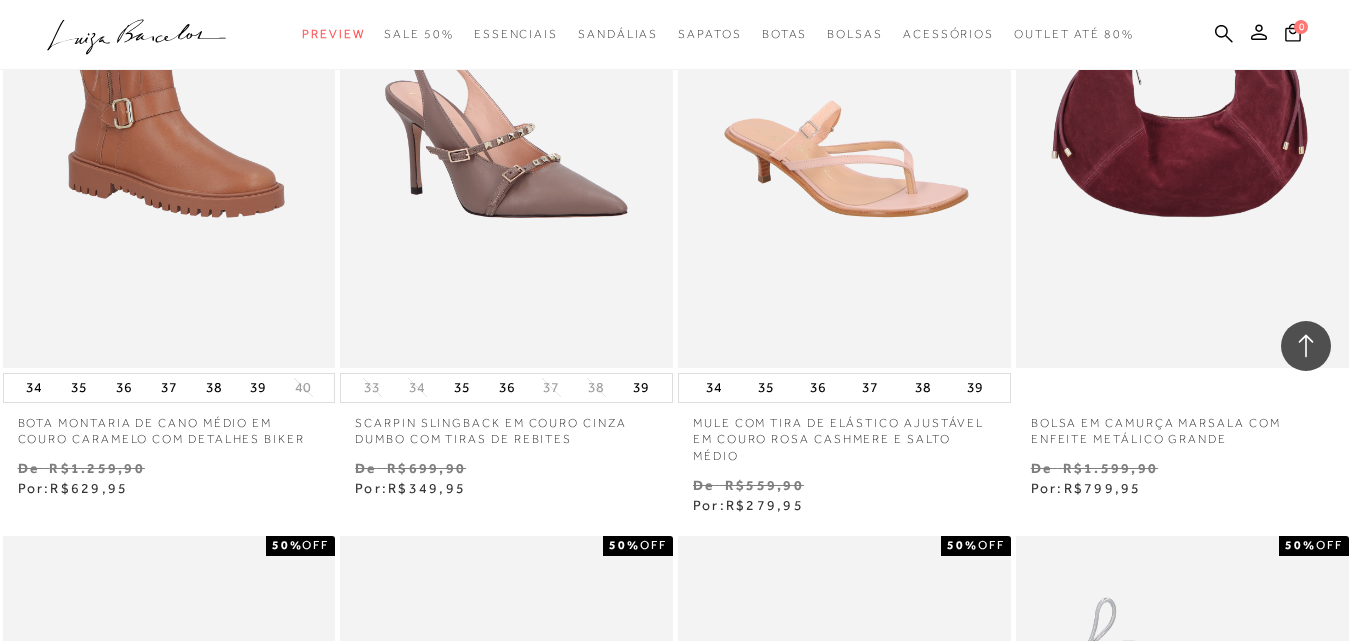 scroll, scrollTop: 28877, scrollLeft: 0, axis: vertical 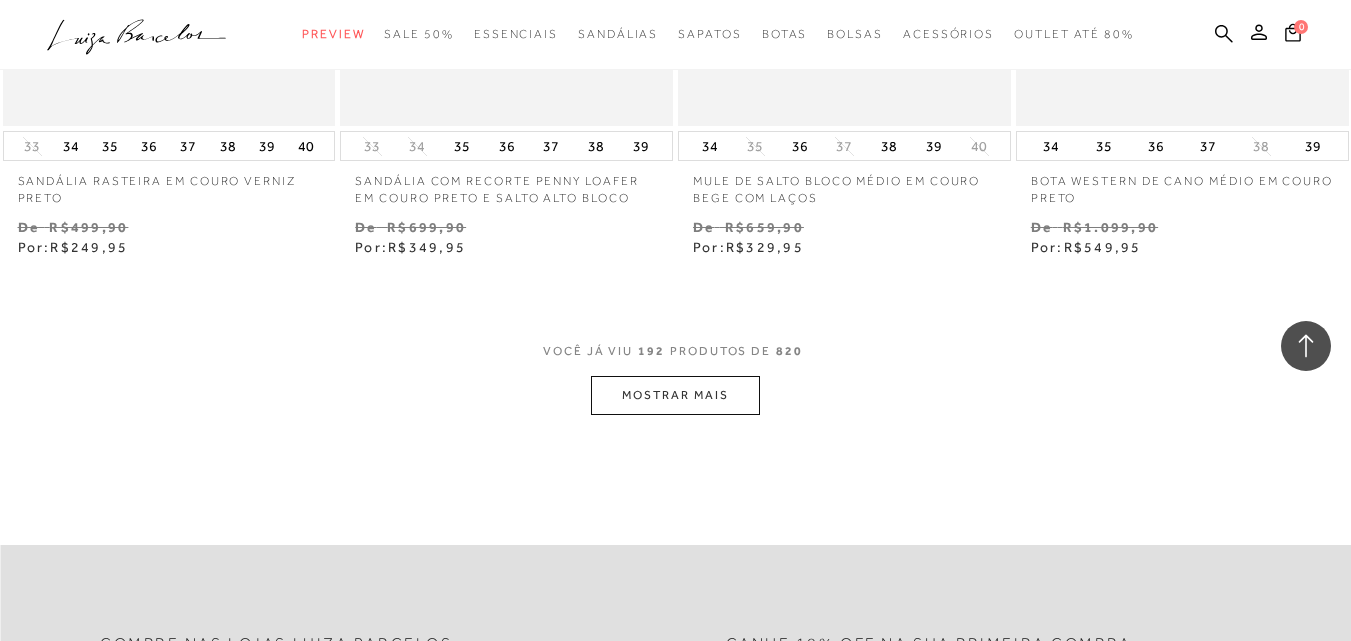 click on "MOSTRAR MAIS" at bounding box center (675, 395) 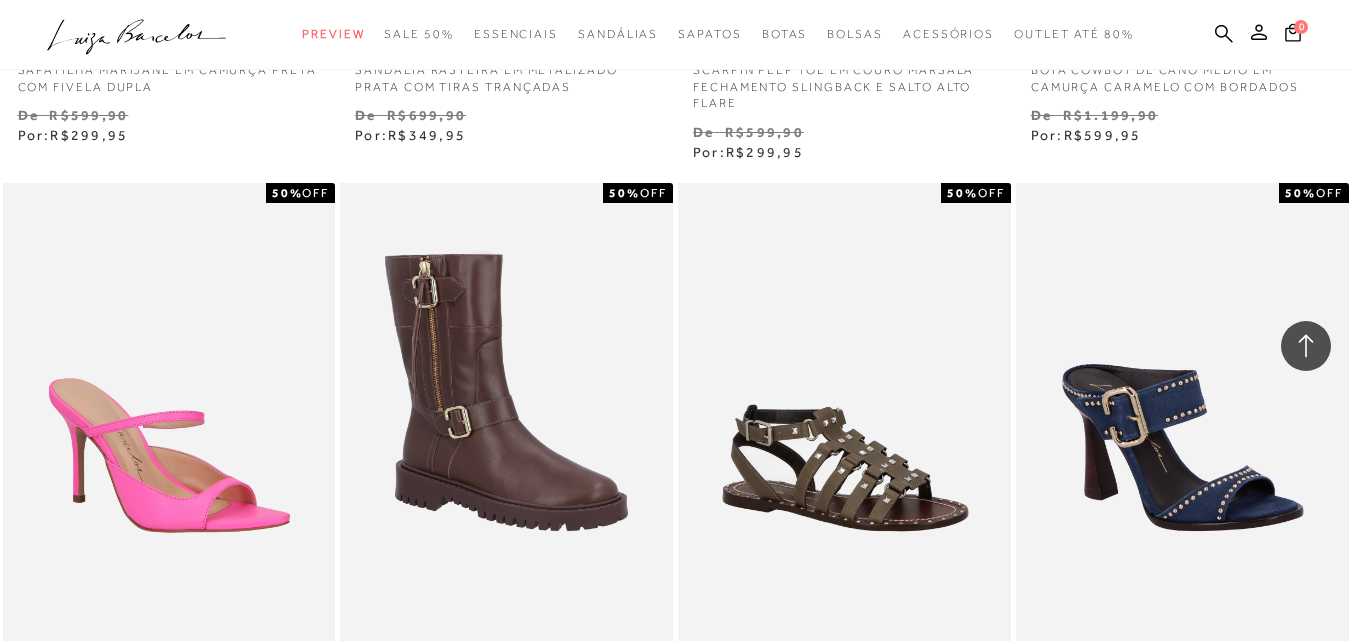 scroll, scrollTop: 32141, scrollLeft: 0, axis: vertical 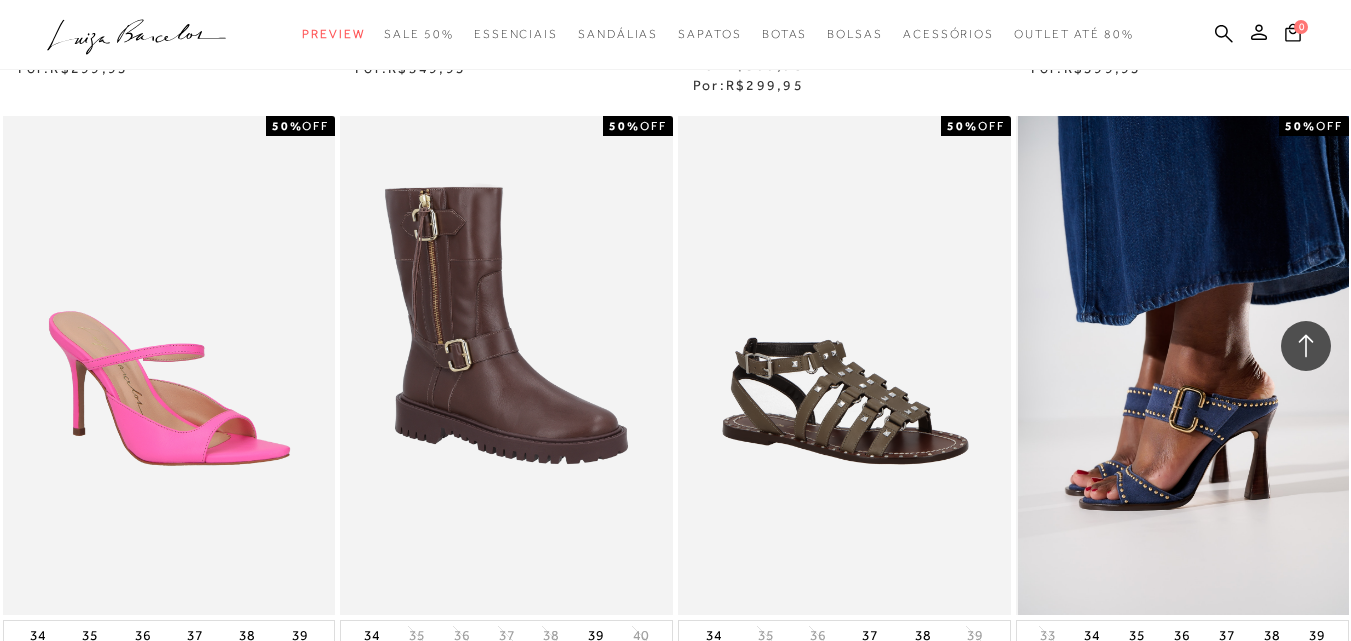 click at bounding box center [1183, 365] 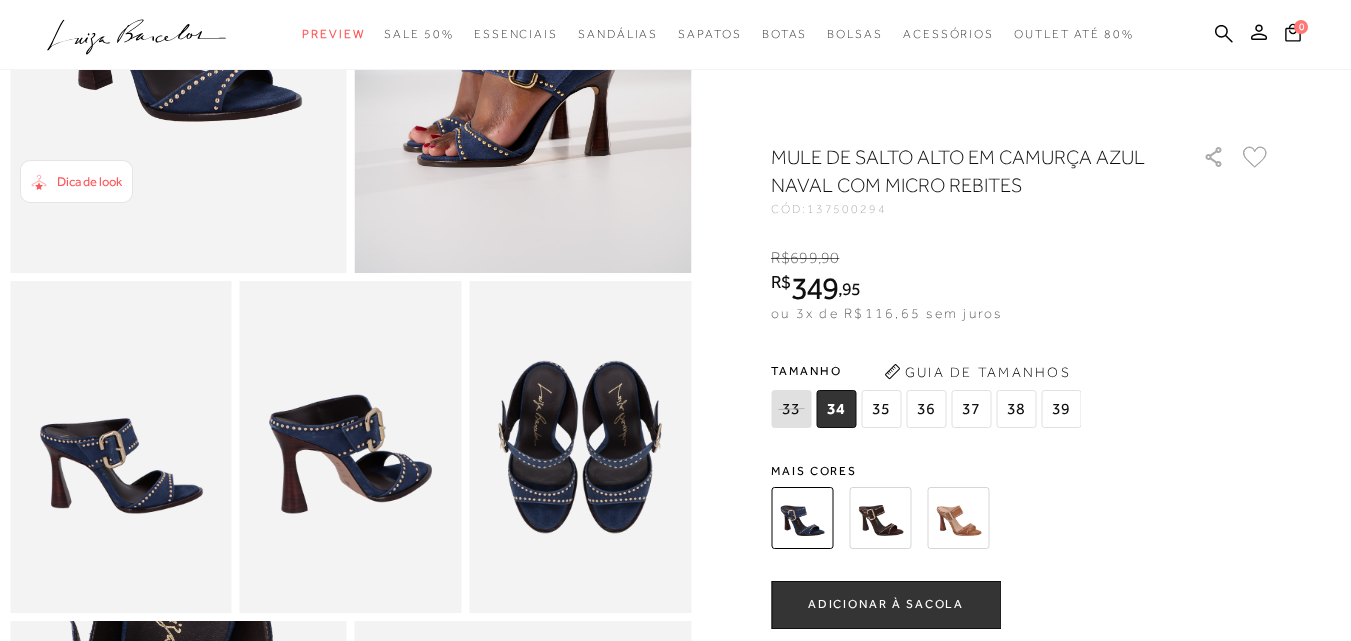 scroll, scrollTop: 388, scrollLeft: 0, axis: vertical 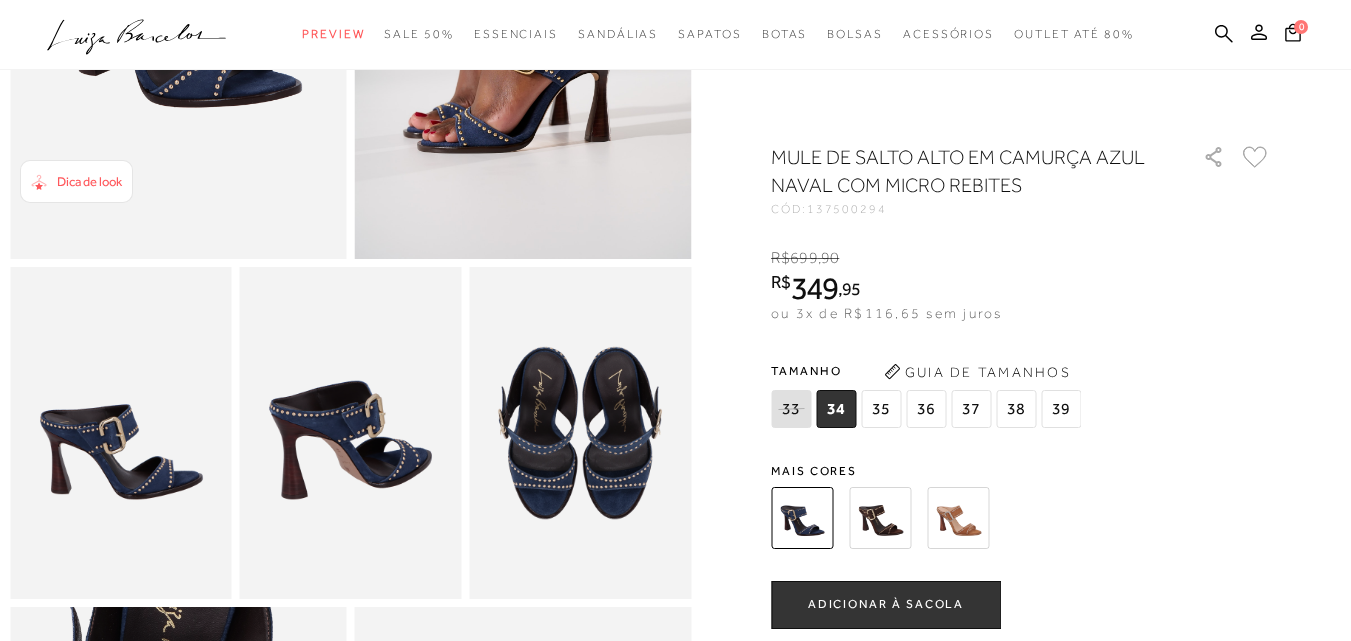 click on "39" at bounding box center [1061, 409] 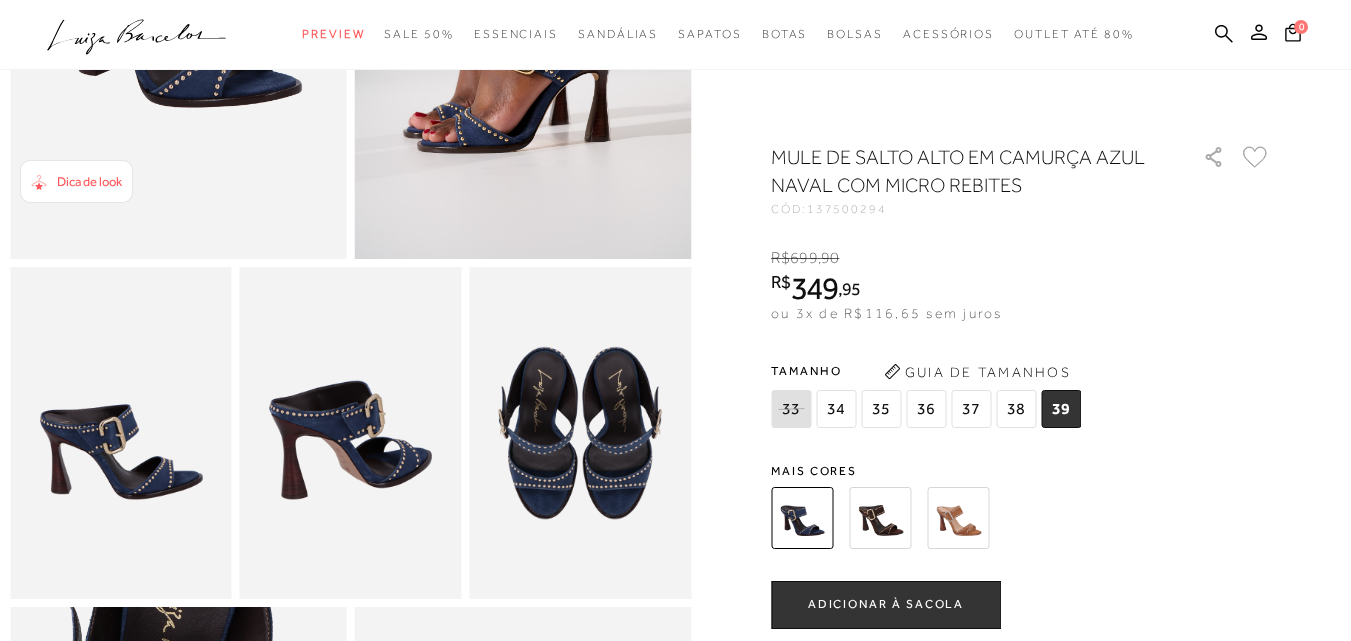 click at bounding box center [958, 518] 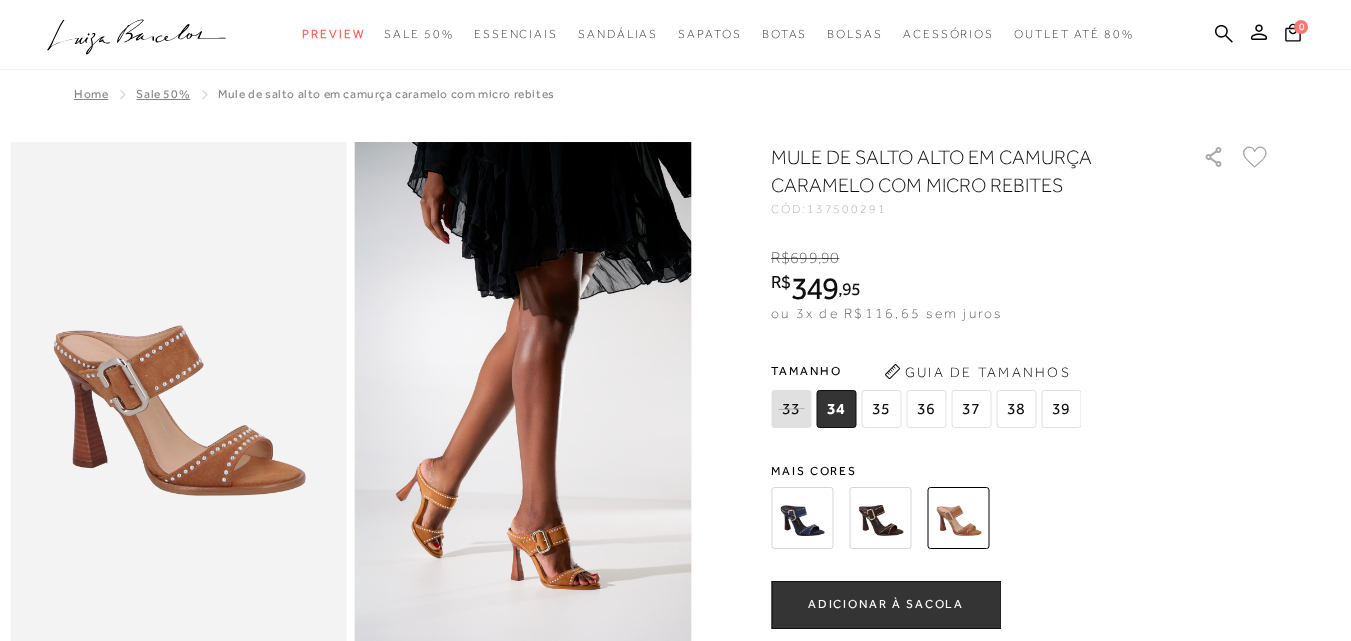 scroll, scrollTop: 0, scrollLeft: 0, axis: both 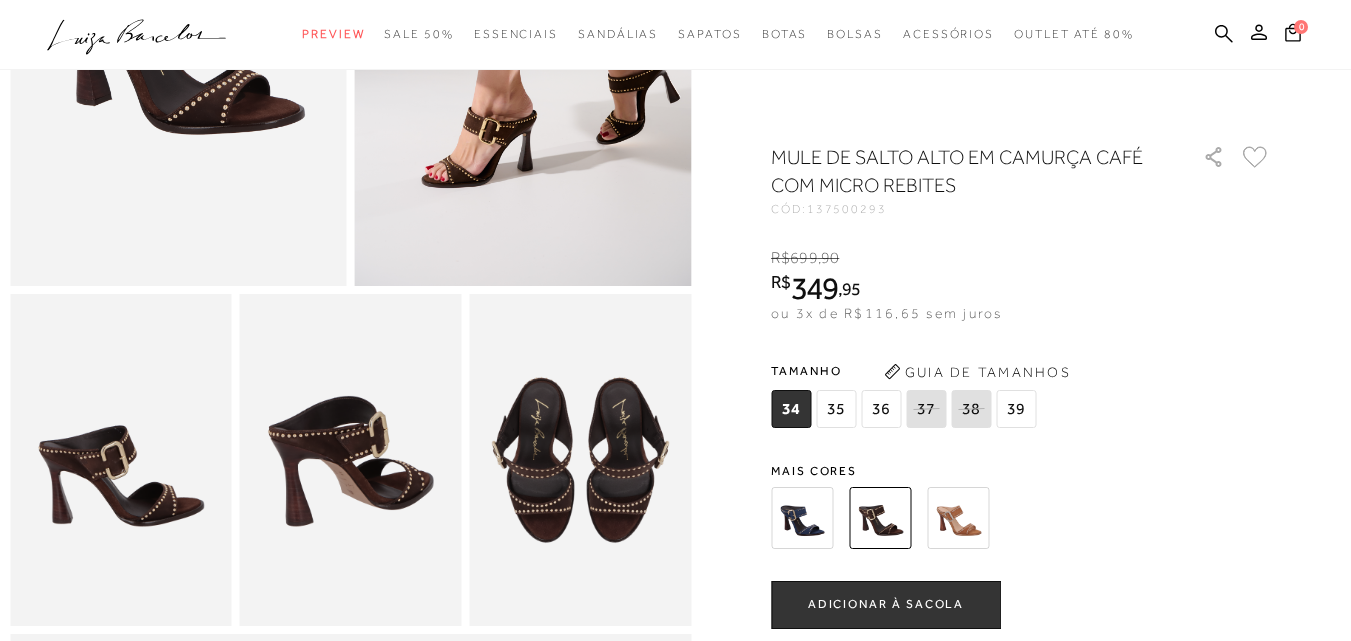 click at bounding box center (958, 518) 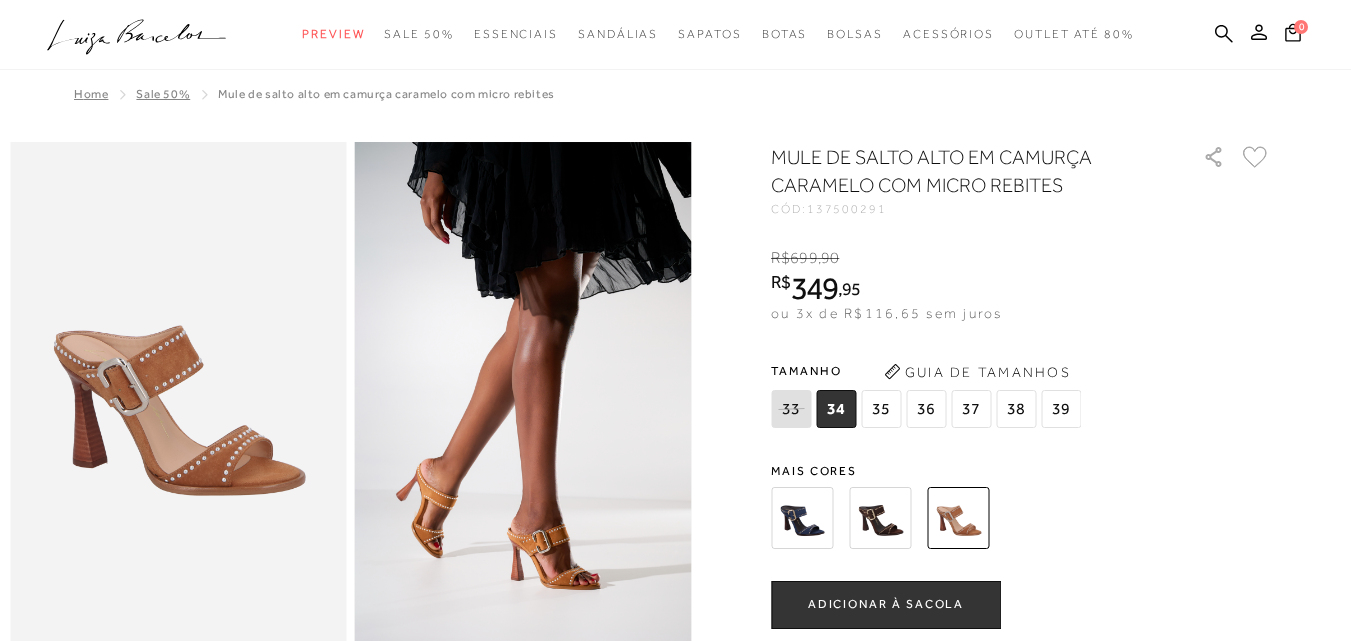 scroll, scrollTop: 0, scrollLeft: 0, axis: both 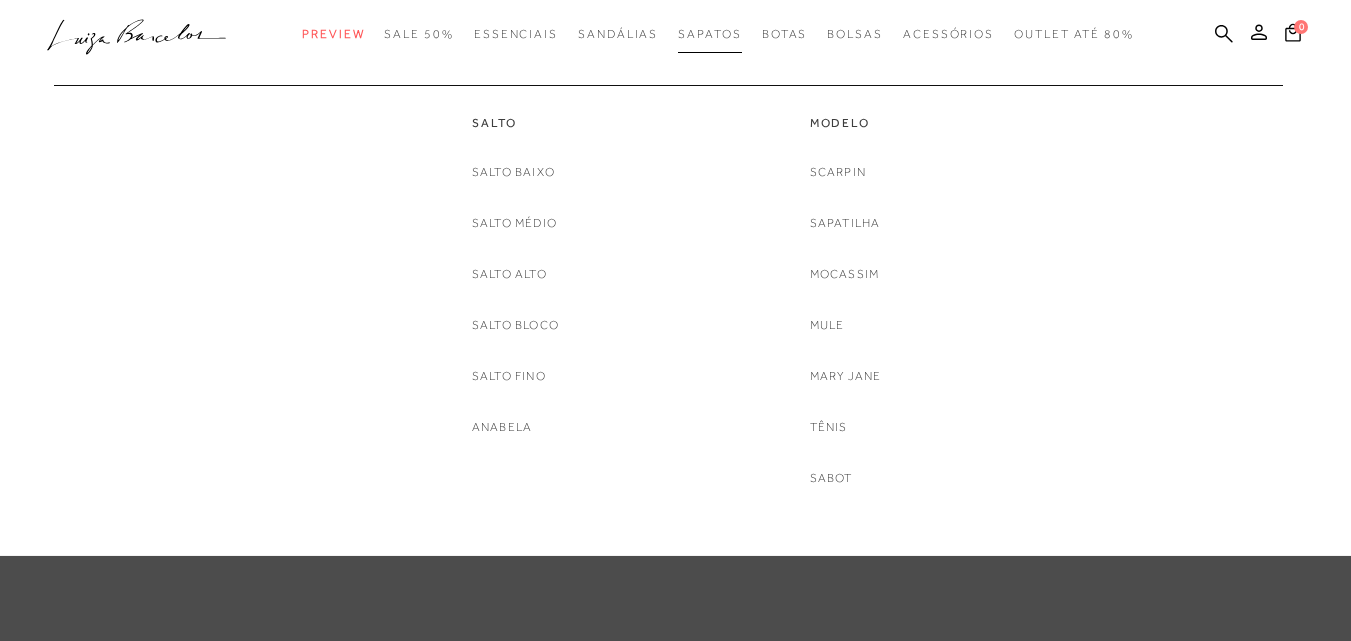 click on "Sapatos" at bounding box center [709, 34] 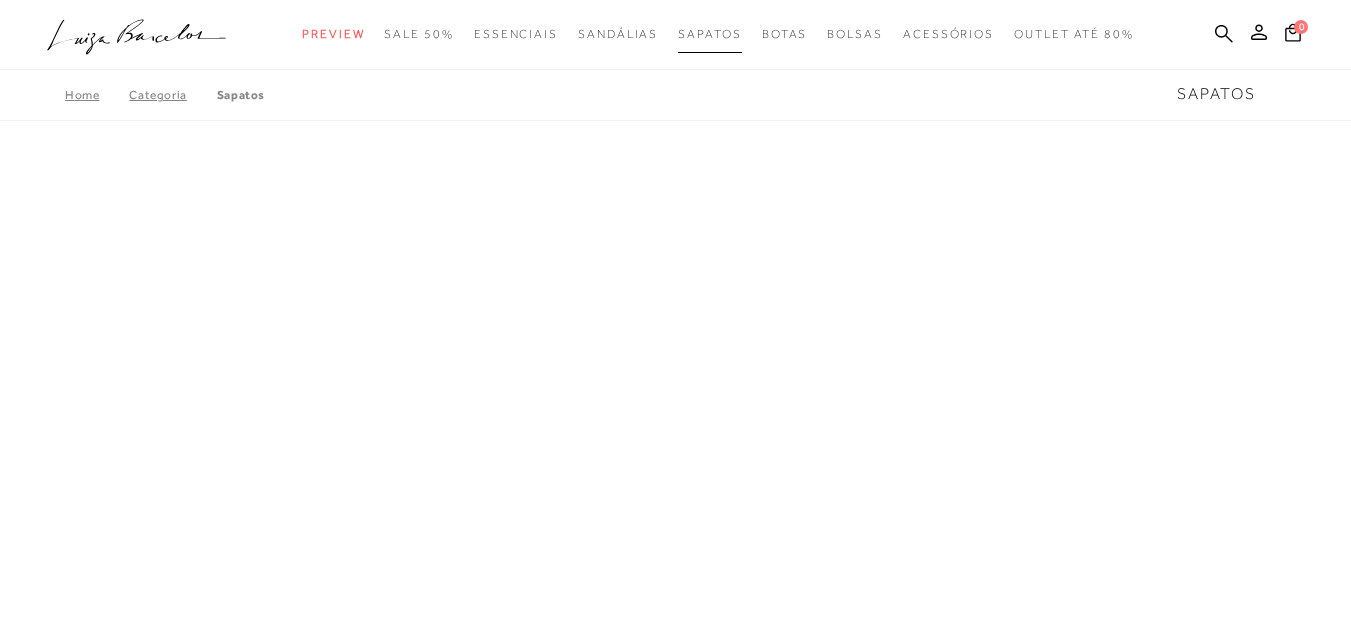 scroll, scrollTop: 0, scrollLeft: 0, axis: both 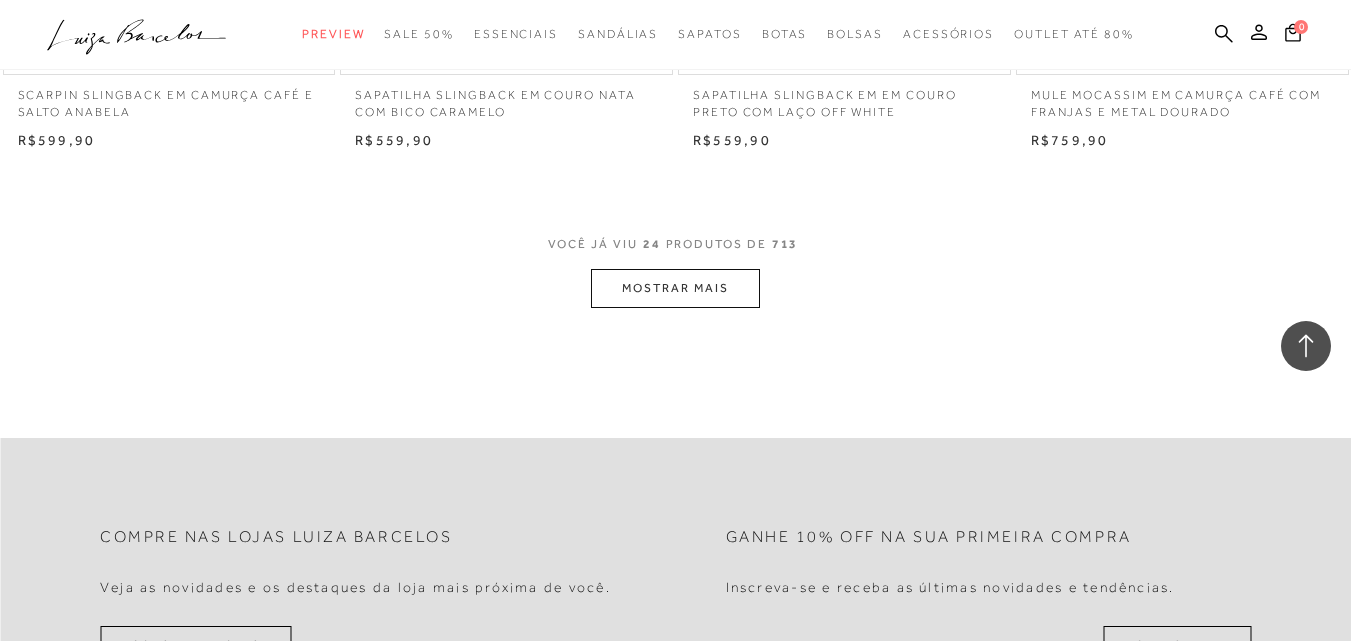 click on "MOSTRAR MAIS" at bounding box center (675, 288) 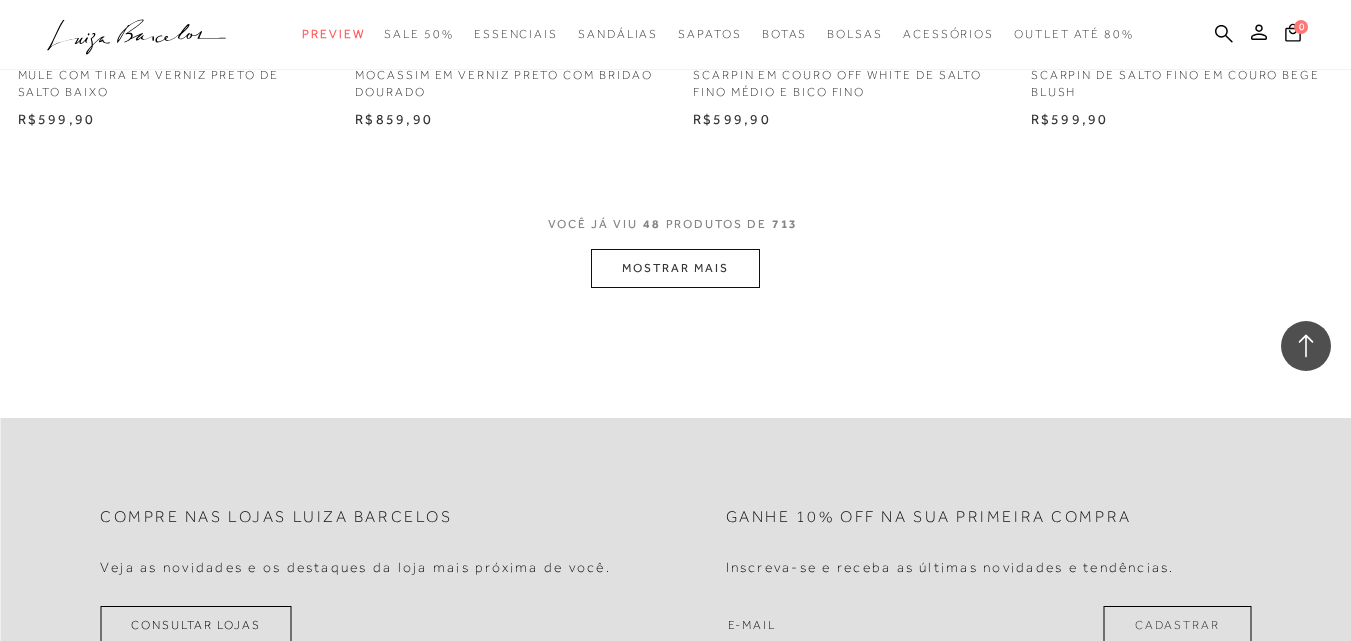 scroll, scrollTop: 7571, scrollLeft: 0, axis: vertical 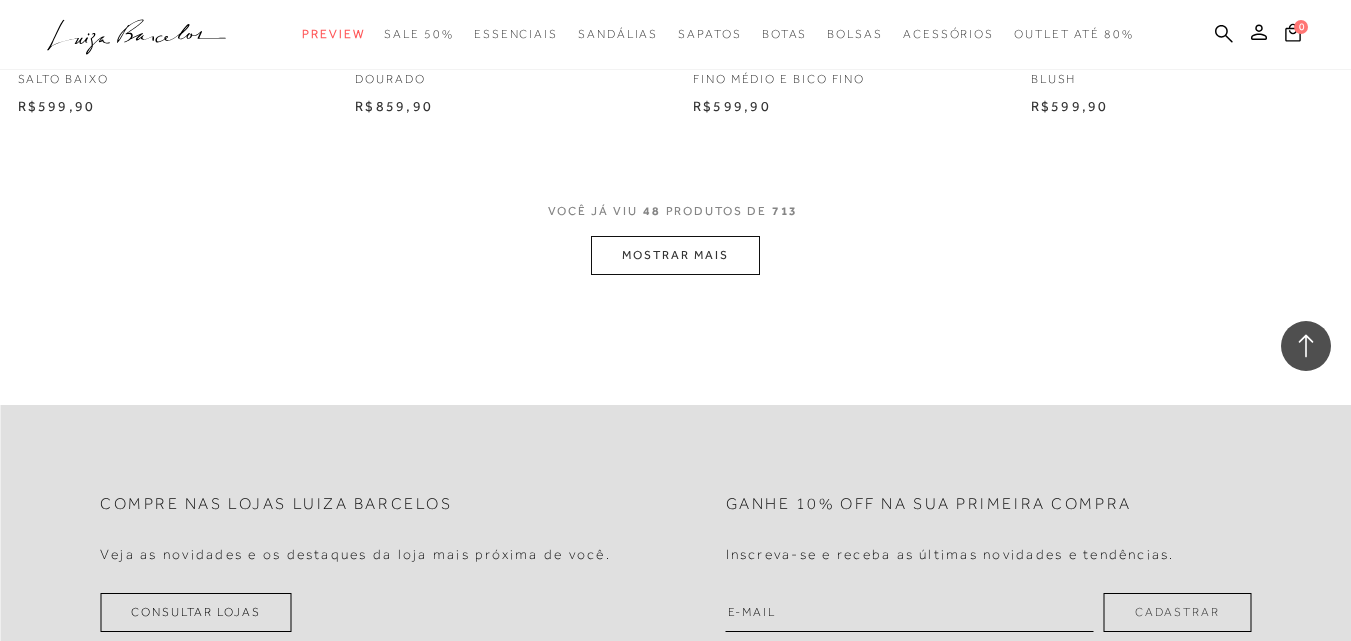 click on "MOSTRAR MAIS" at bounding box center (675, 255) 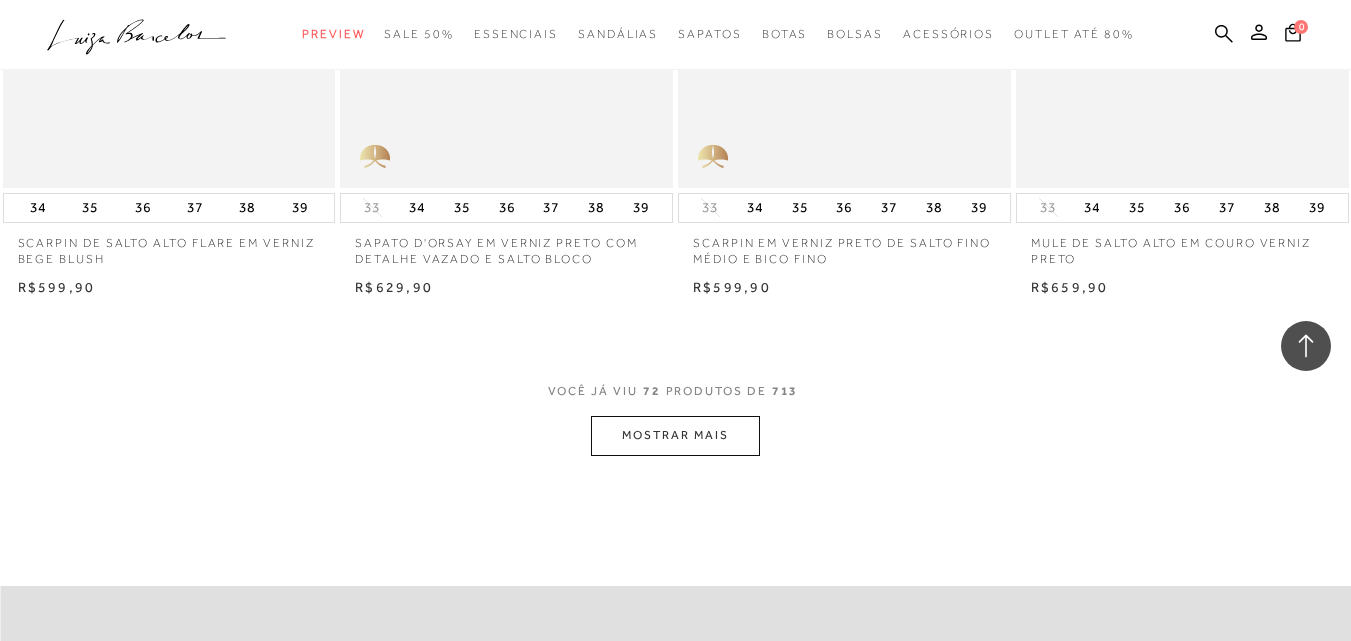 scroll, scrollTop: 11330, scrollLeft: 0, axis: vertical 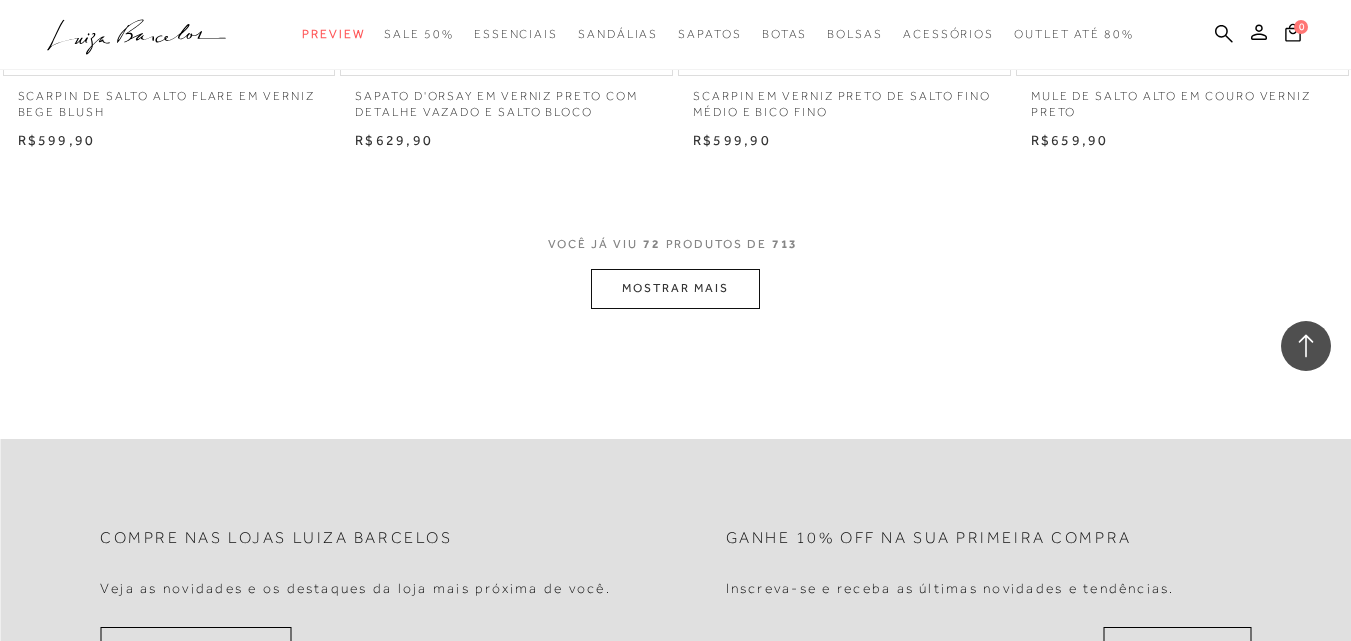 click on "MOSTRAR MAIS" at bounding box center [675, 288] 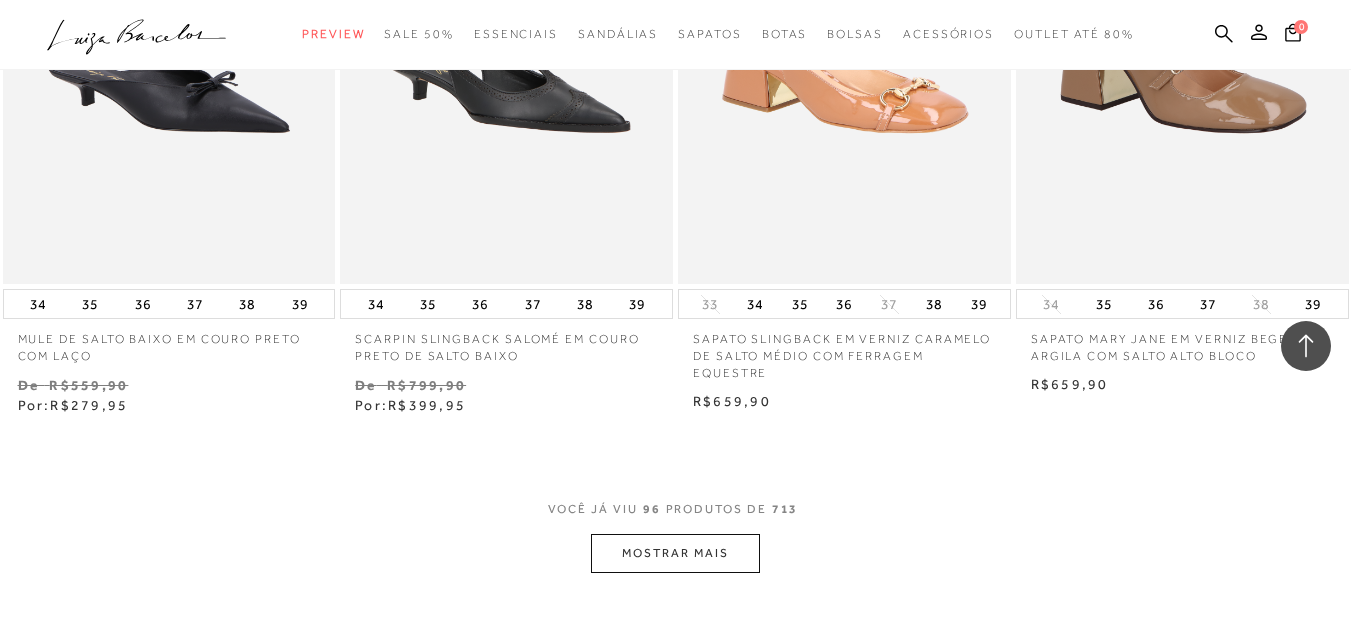 scroll, scrollTop: 14982, scrollLeft: 0, axis: vertical 